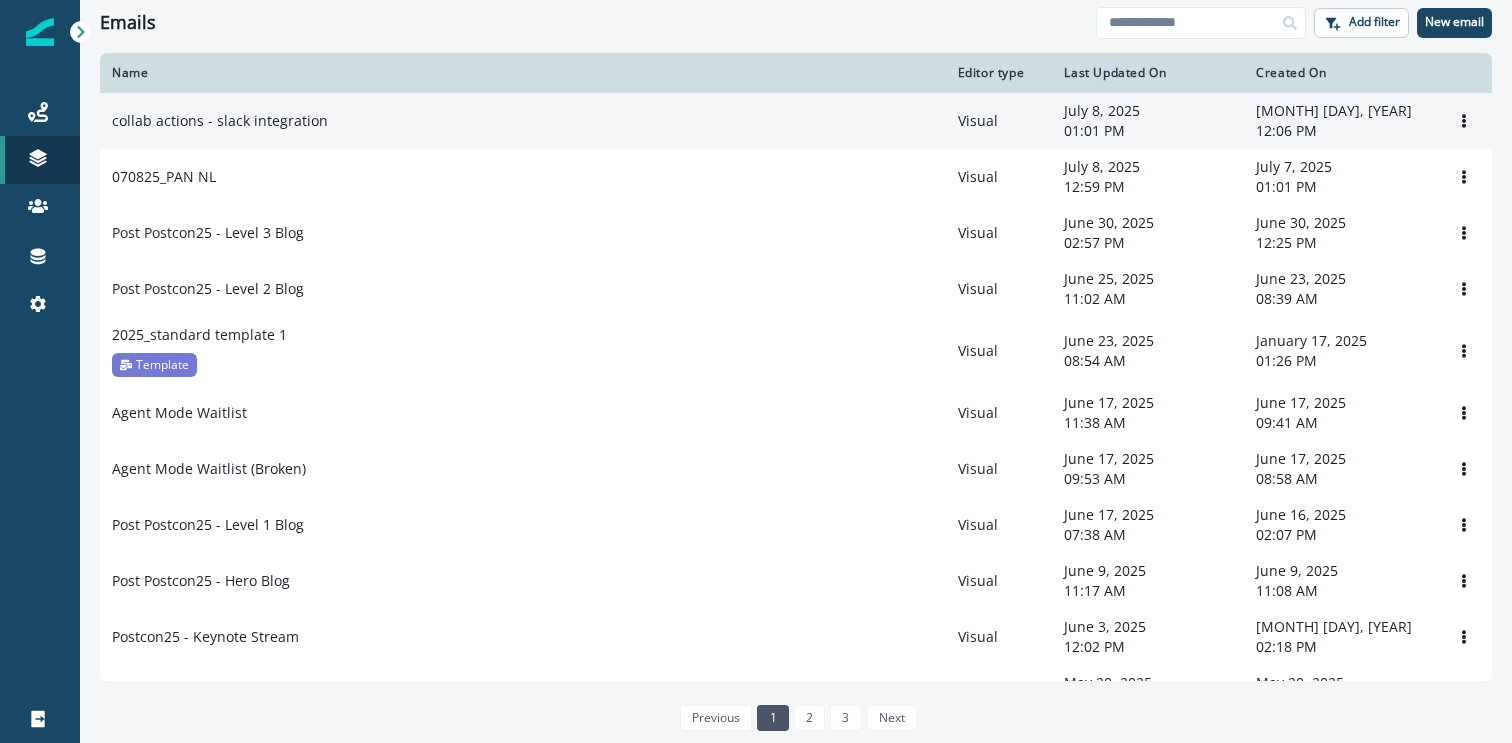 scroll, scrollTop: 0, scrollLeft: 0, axis: both 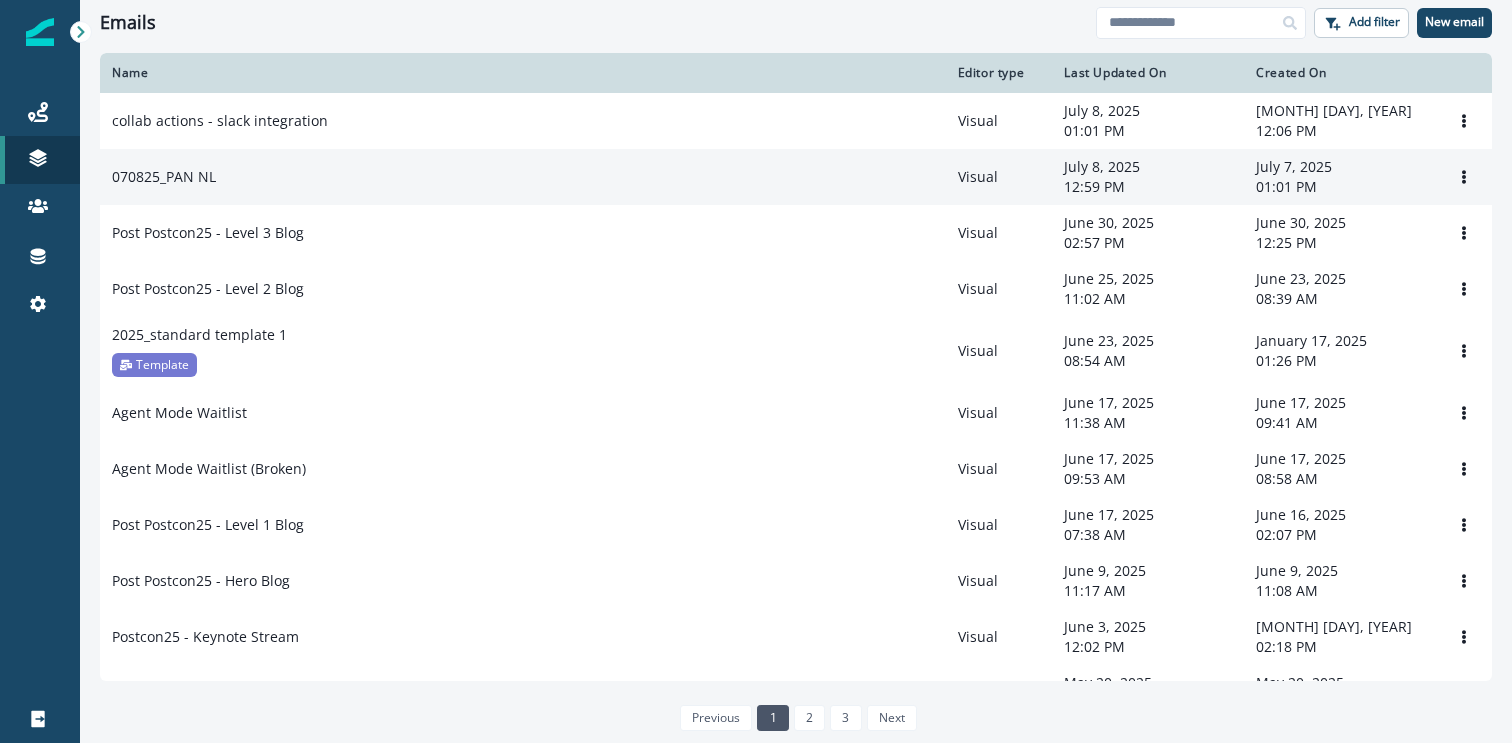 click on "070825_PAN NL" at bounding box center [523, 177] 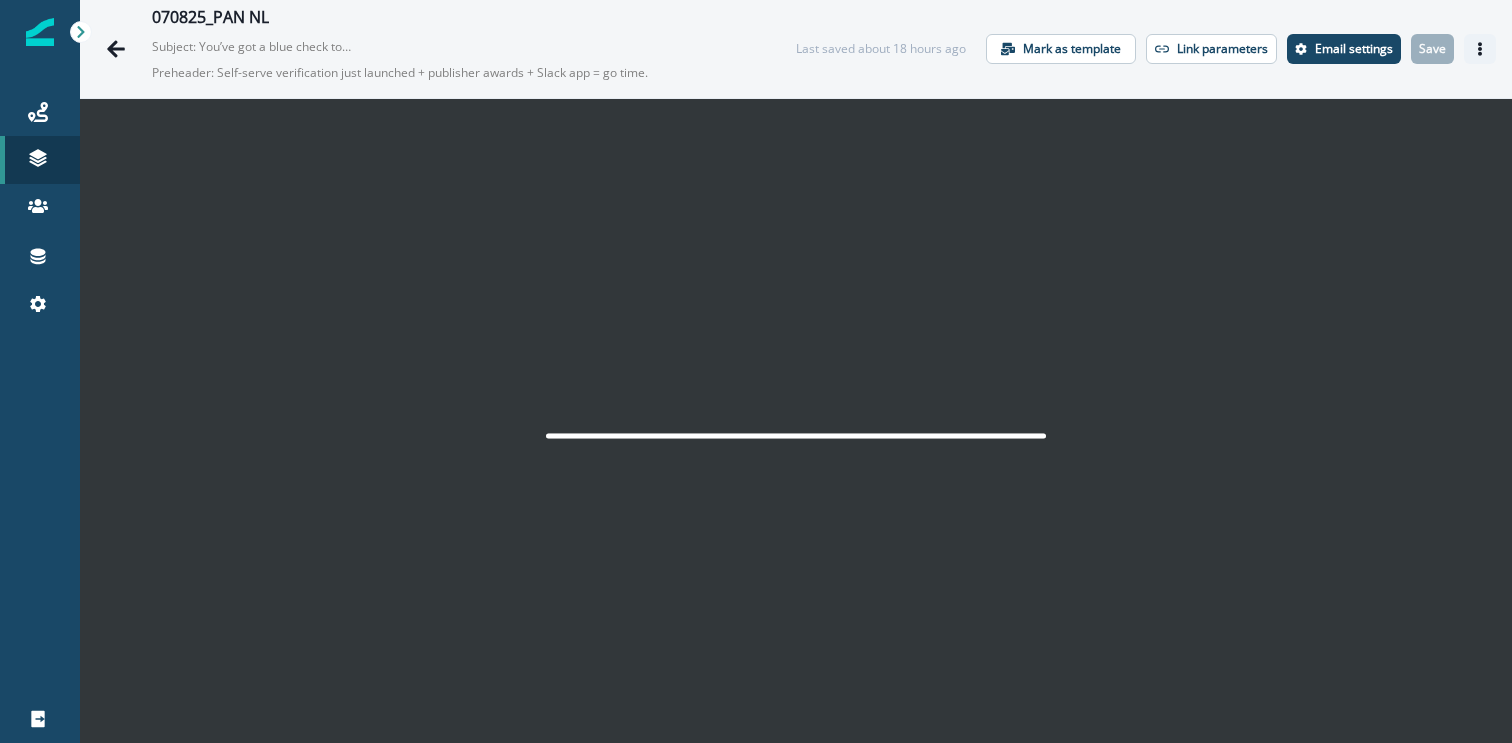 click at bounding box center (1480, 49) 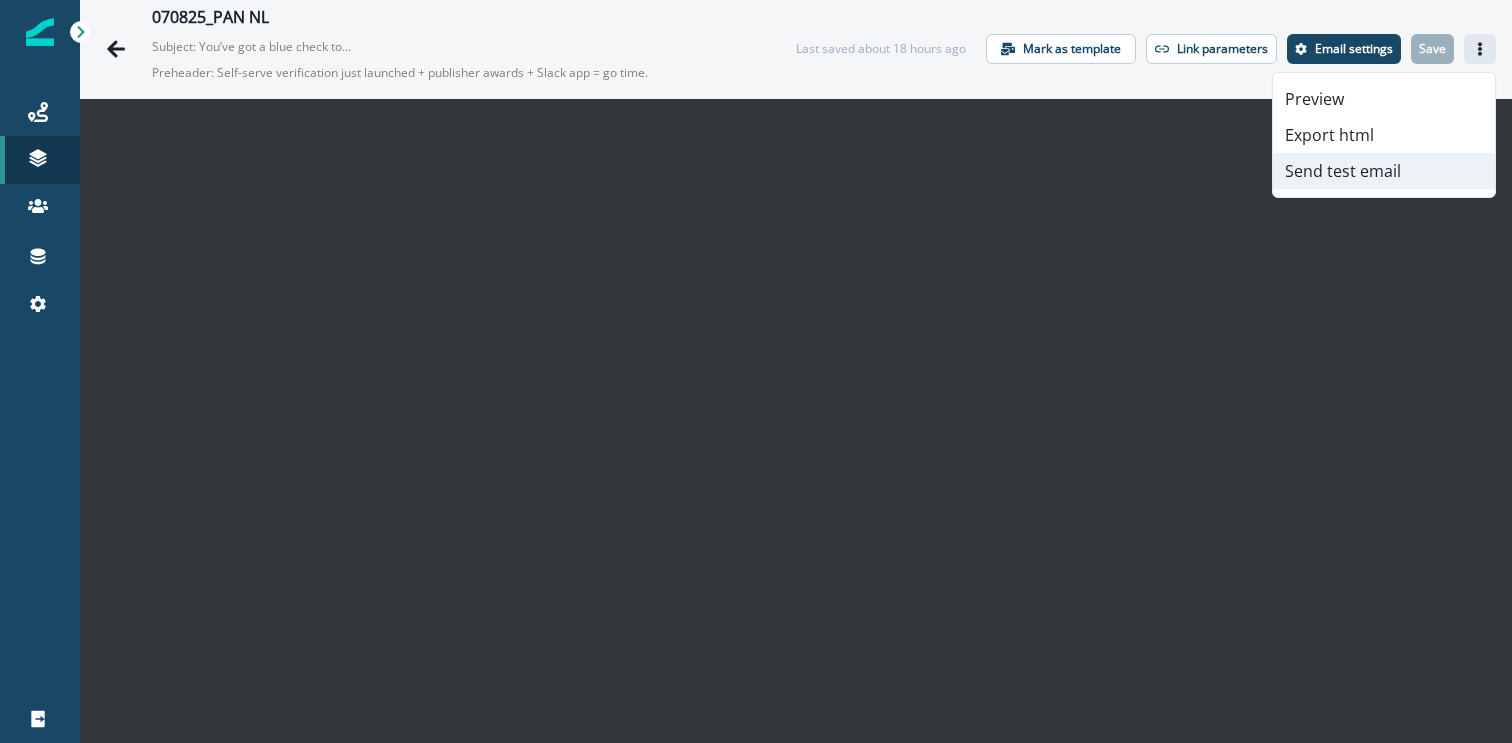 click on "Send test email" at bounding box center (1384, 171) 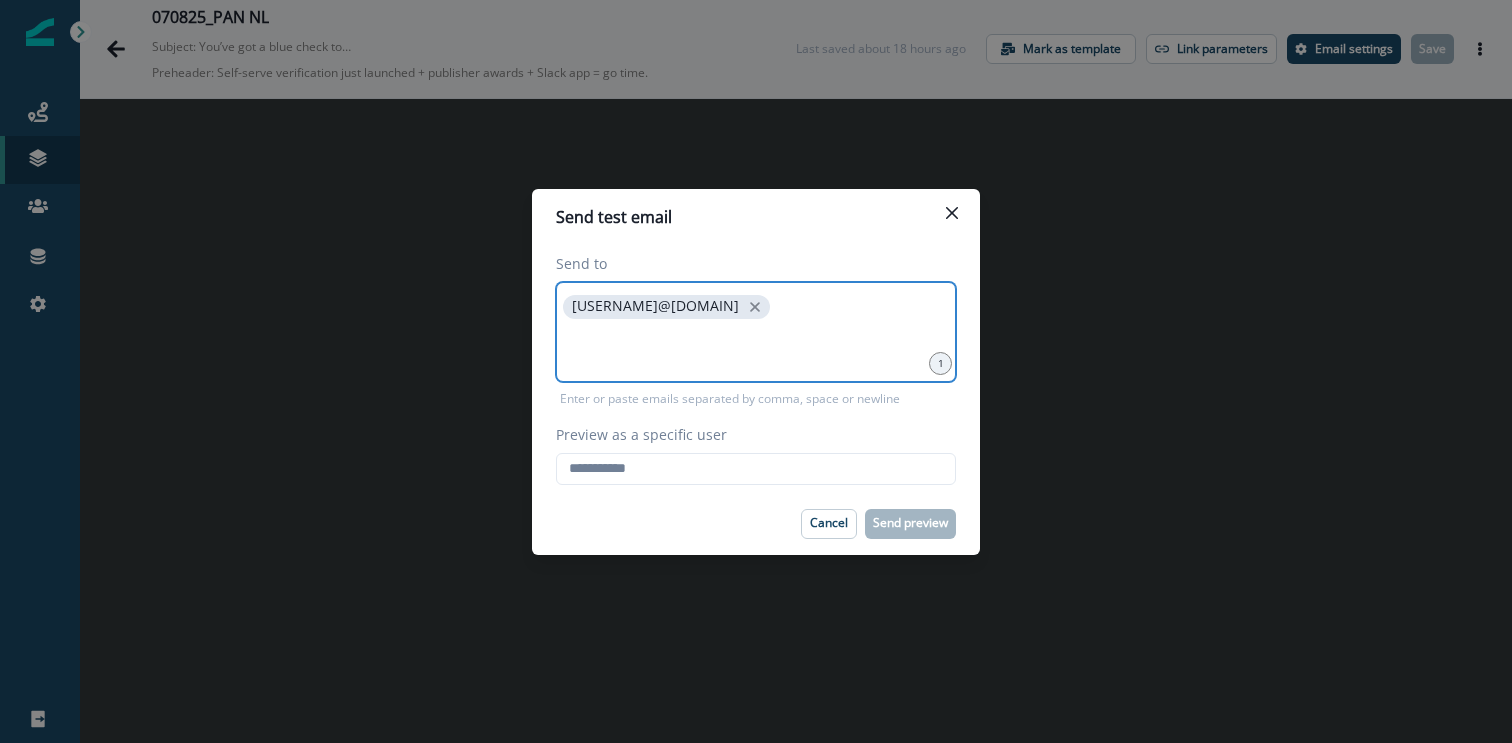 click at bounding box center (756, 348) 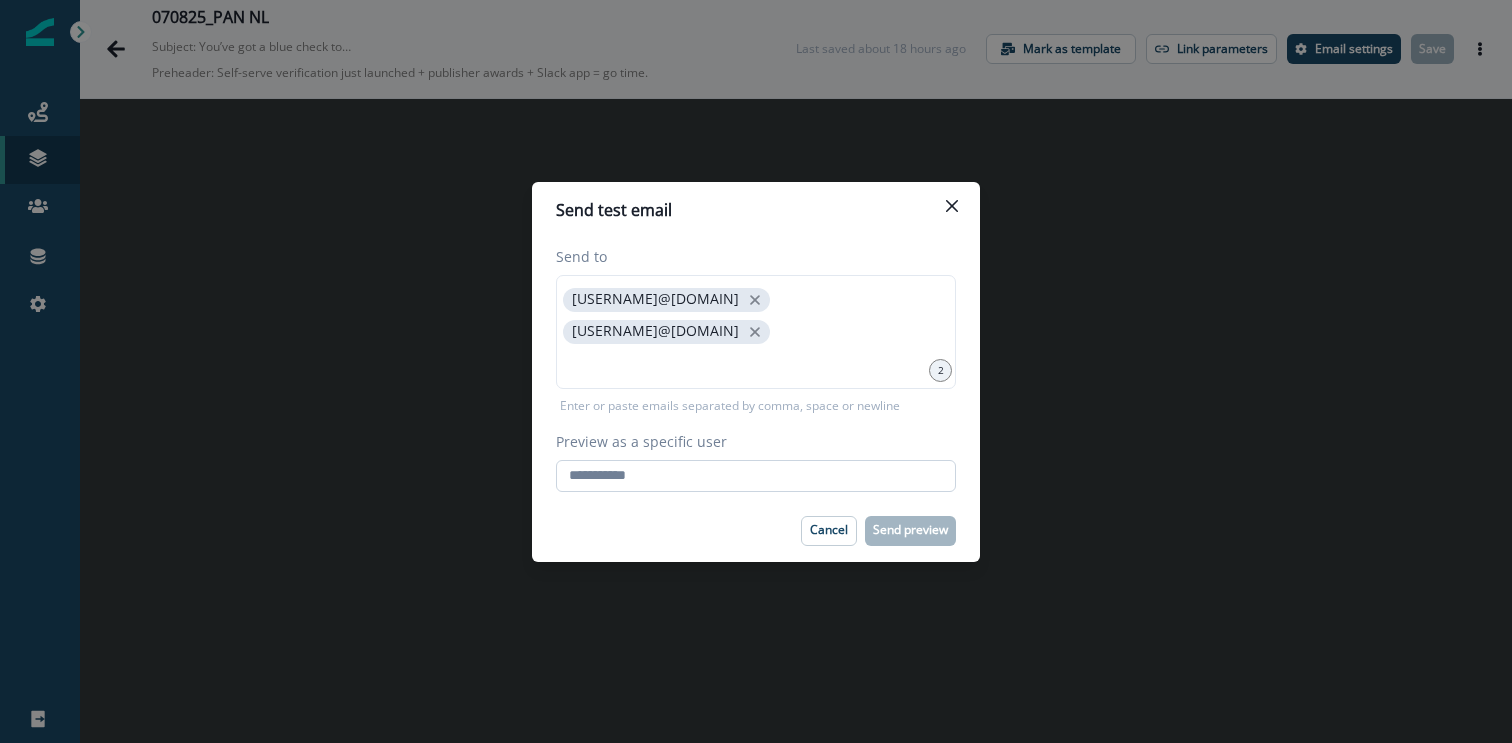 click on "Preview as a specific user" at bounding box center (756, 476) 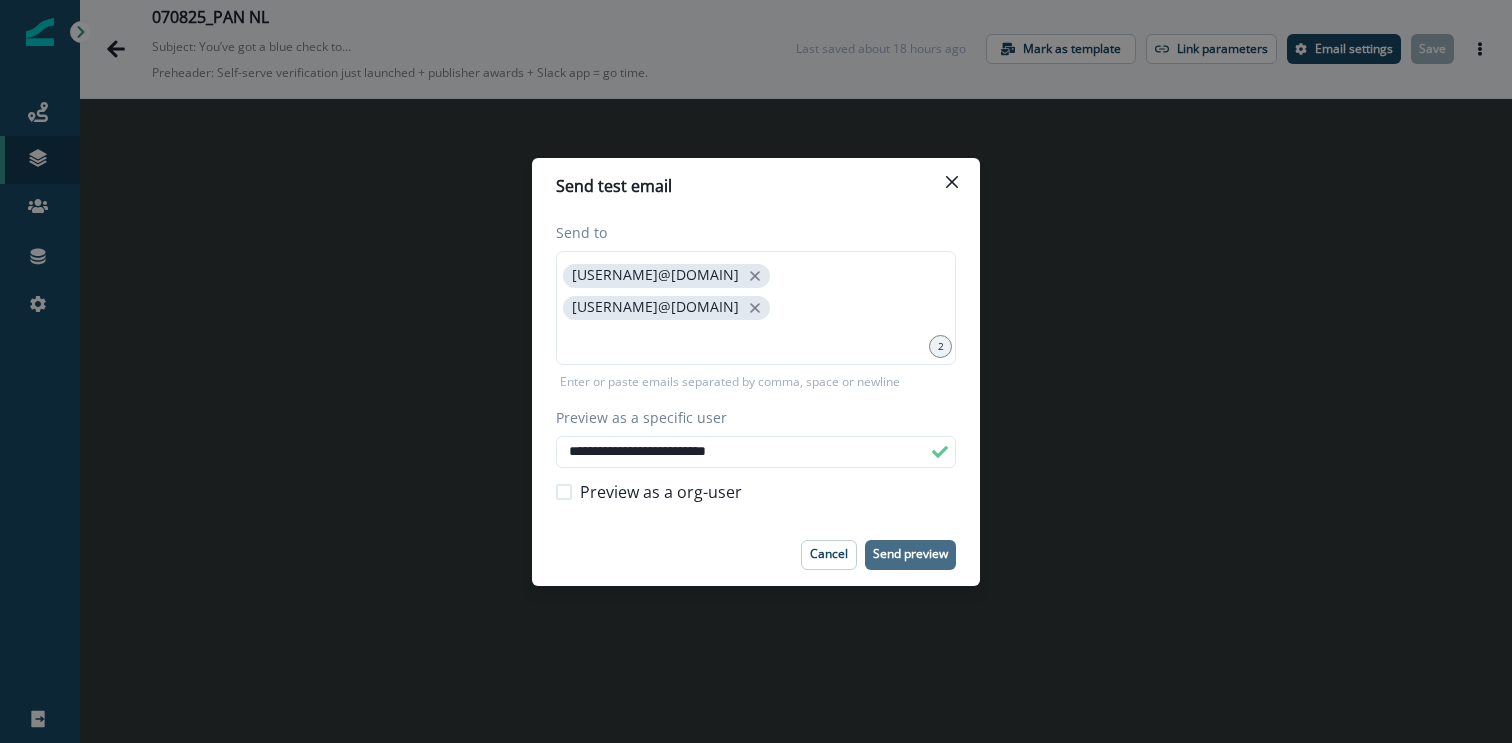 type on "**********" 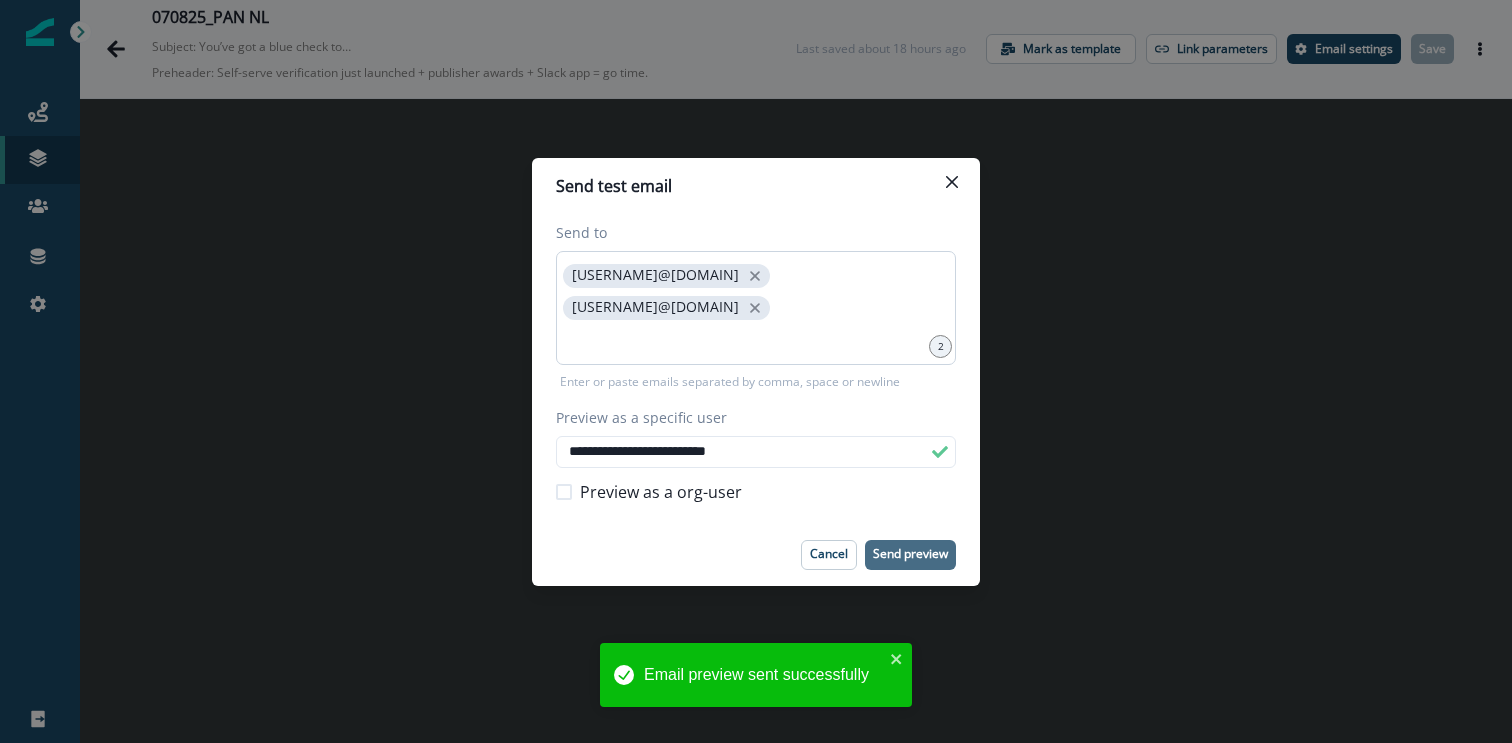 type 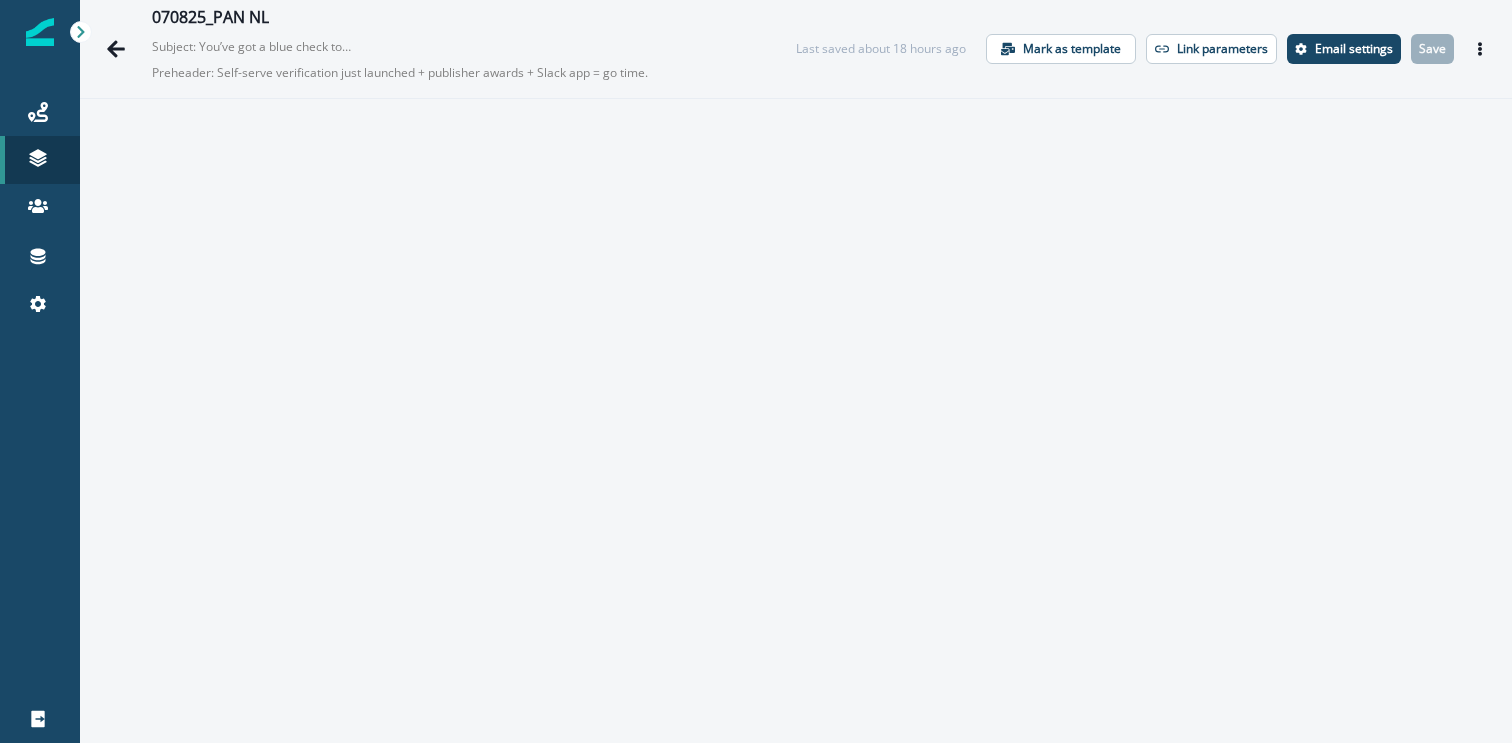 scroll, scrollTop: 0, scrollLeft: 0, axis: both 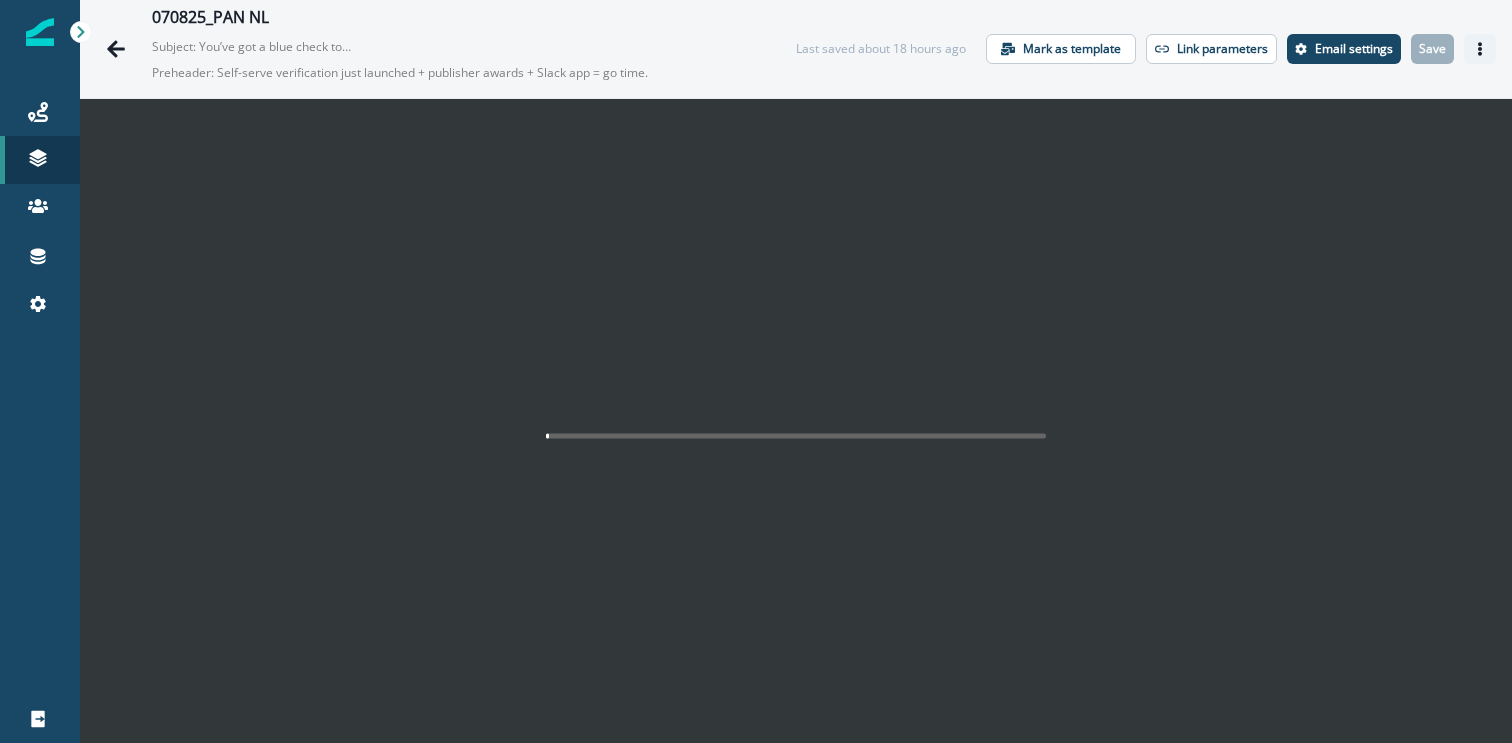 click at bounding box center (1480, 49) 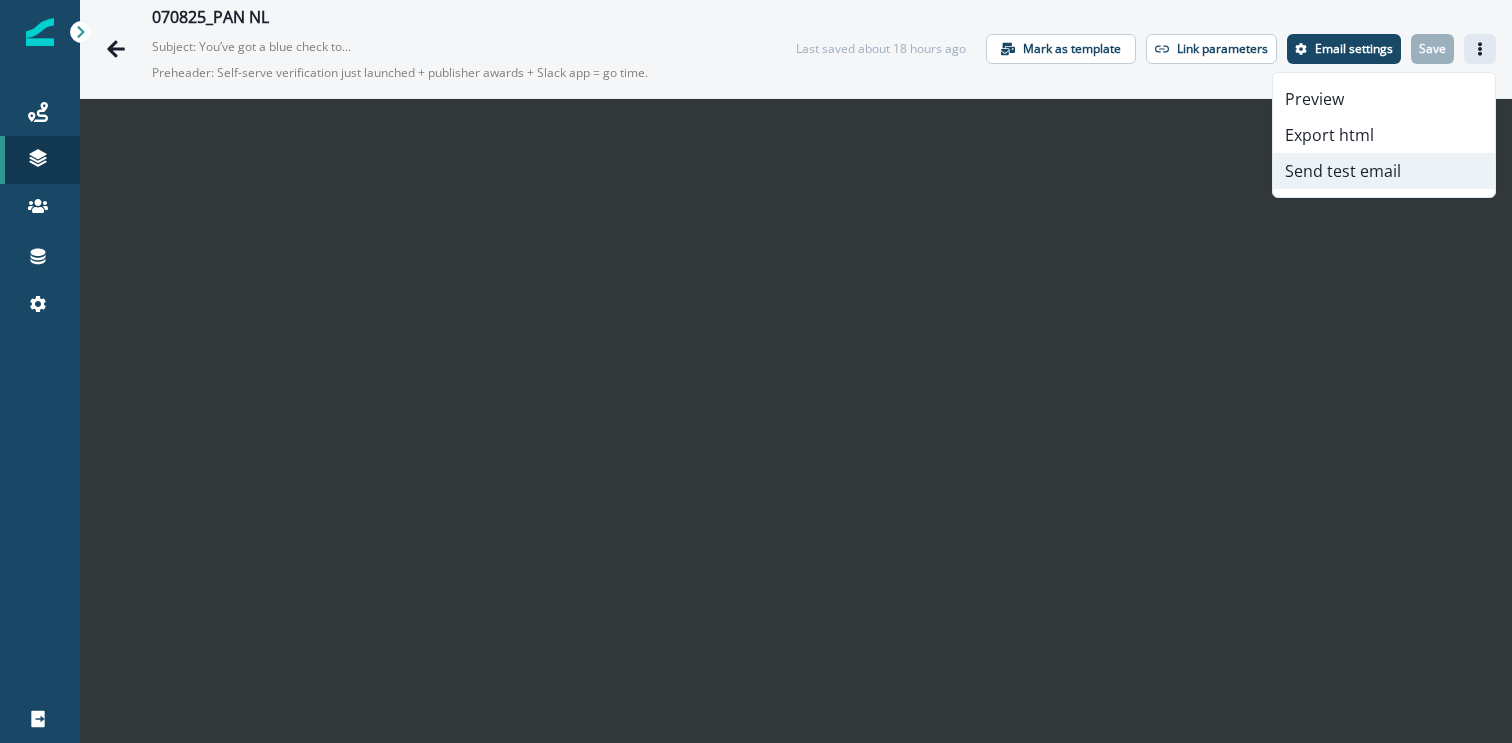 click on "Send test email" at bounding box center [1384, 171] 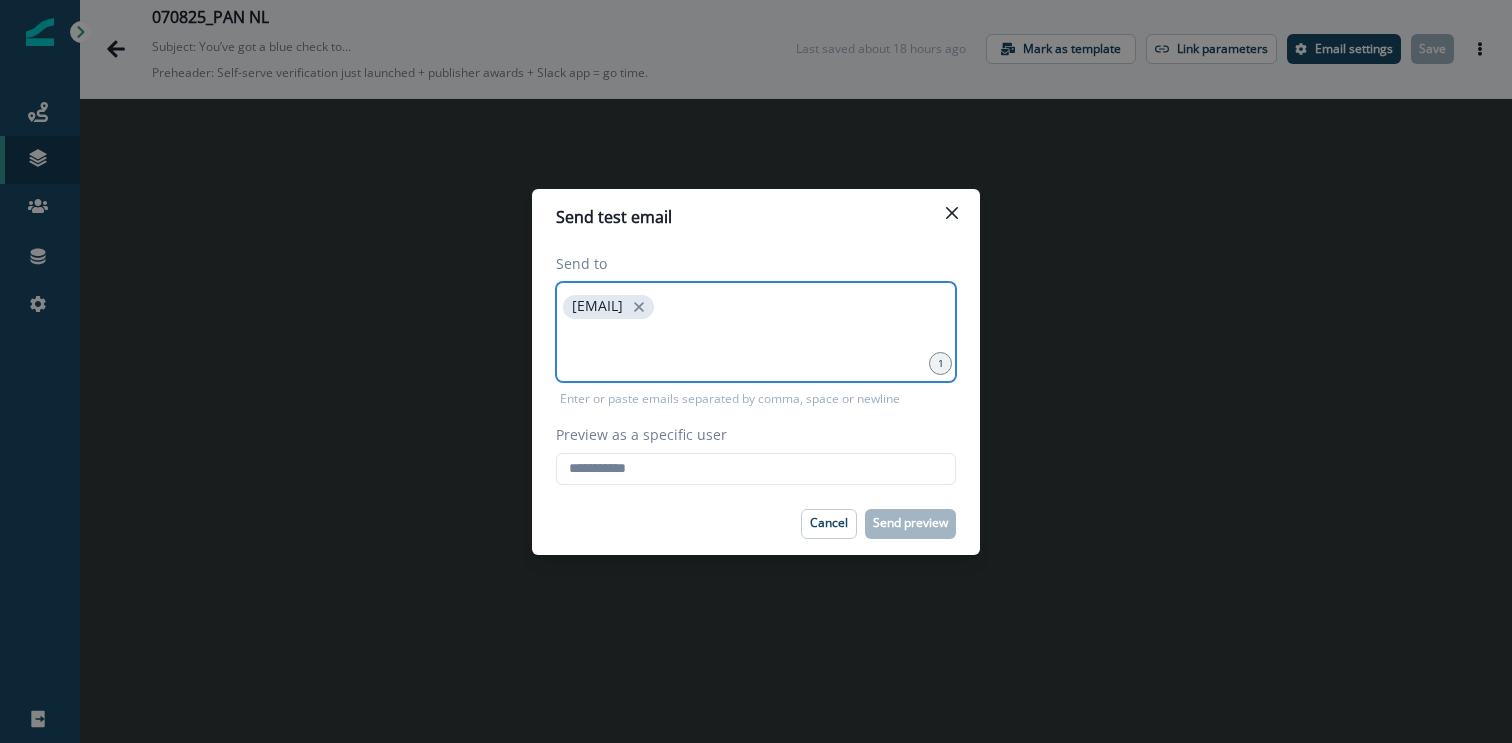click at bounding box center (756, 348) 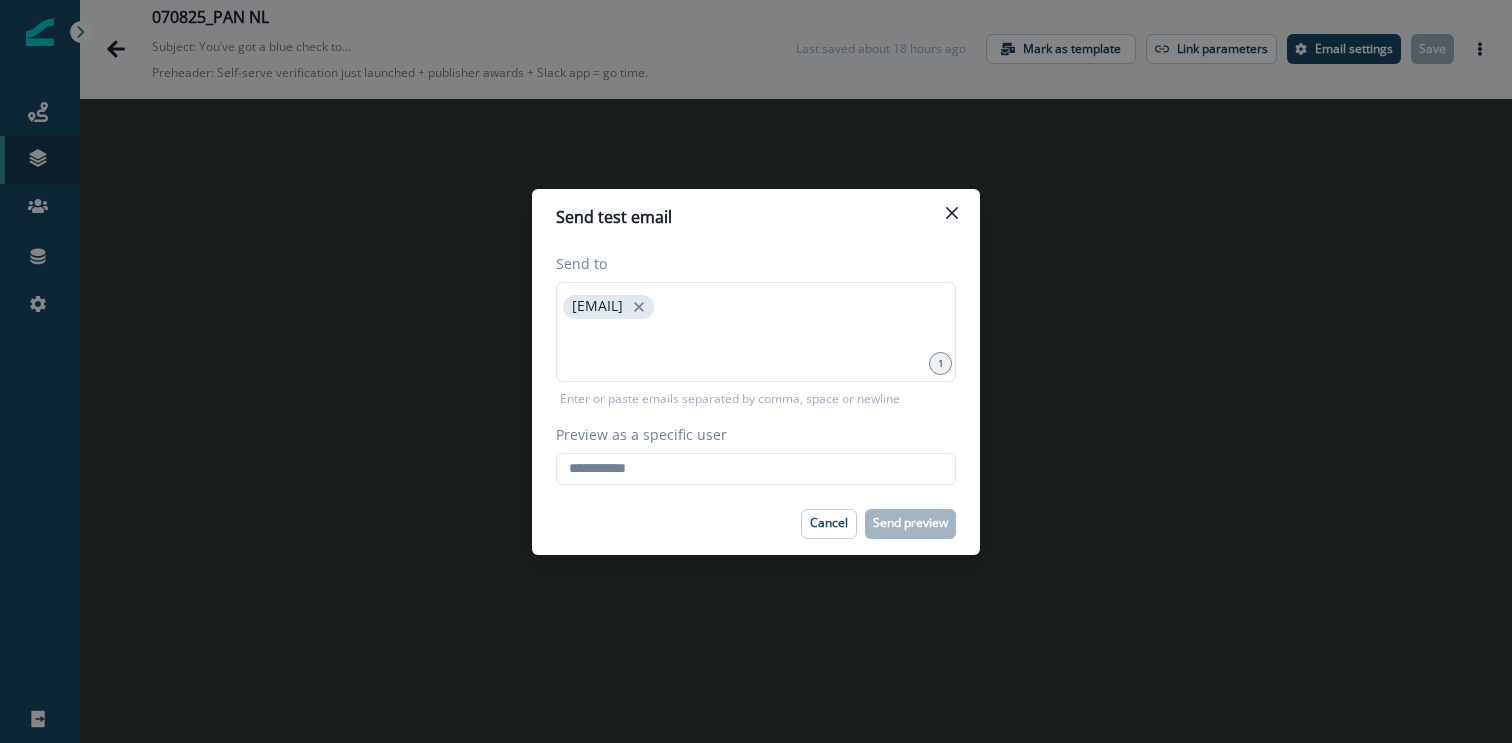 click on "Cancel Send preview" at bounding box center [756, 524] 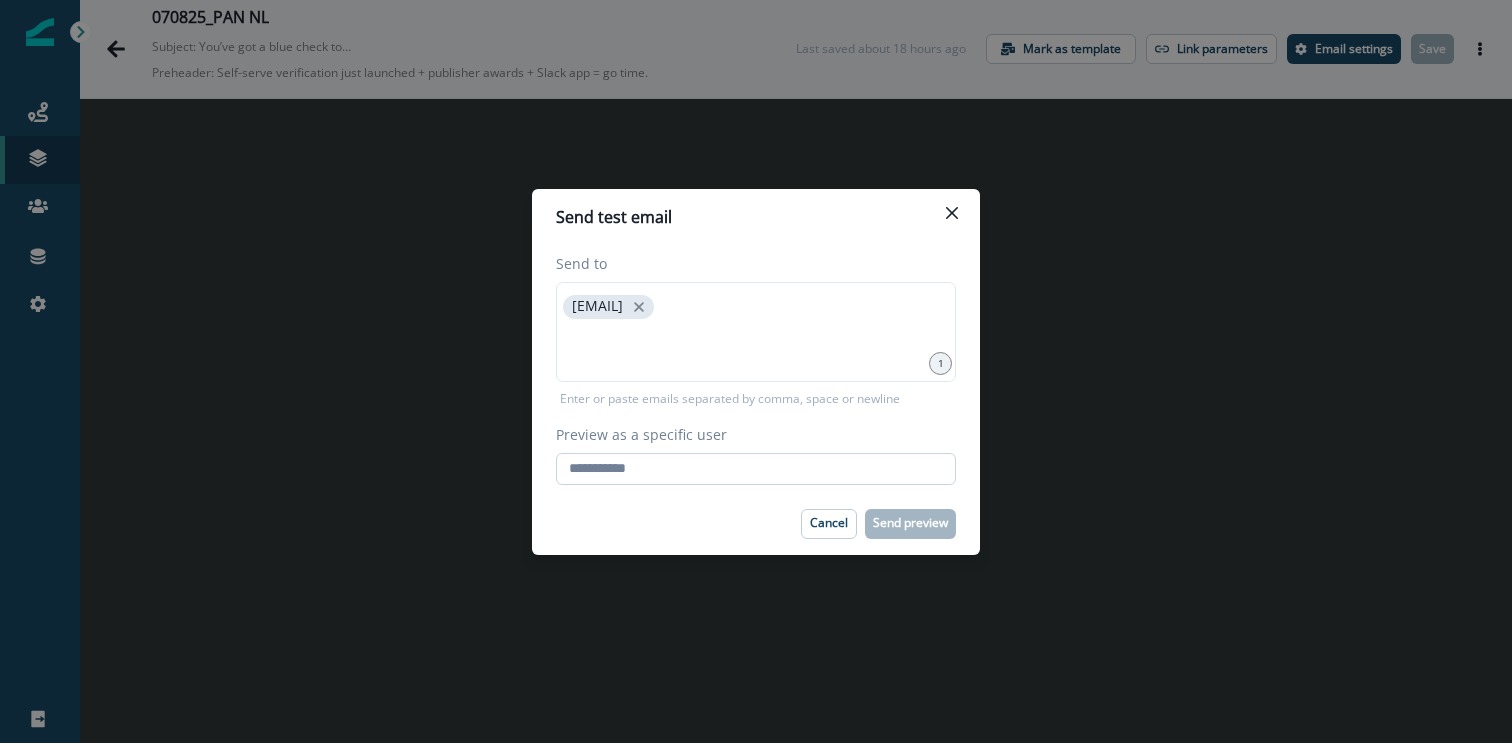 click on "Preview as a specific user" at bounding box center [756, 469] 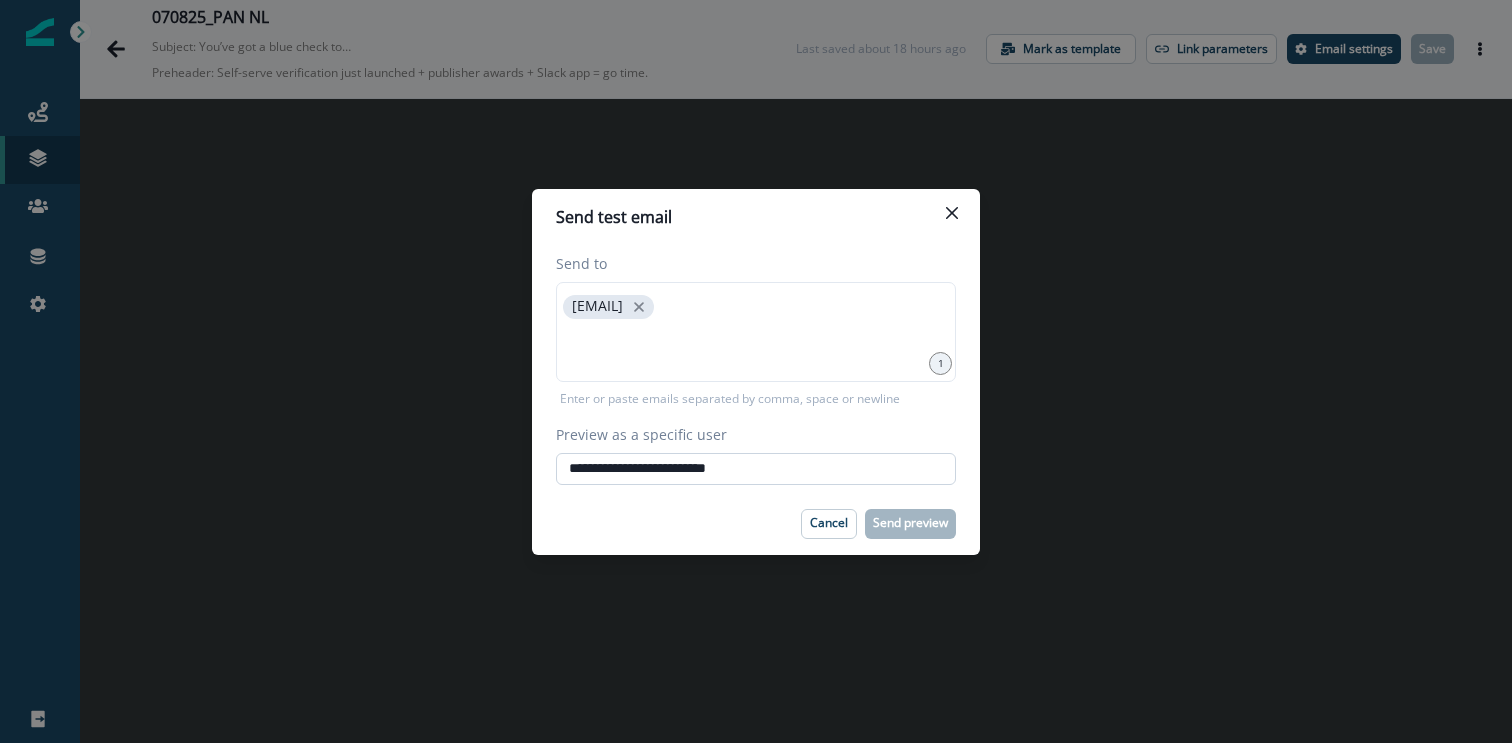 type on "**********" 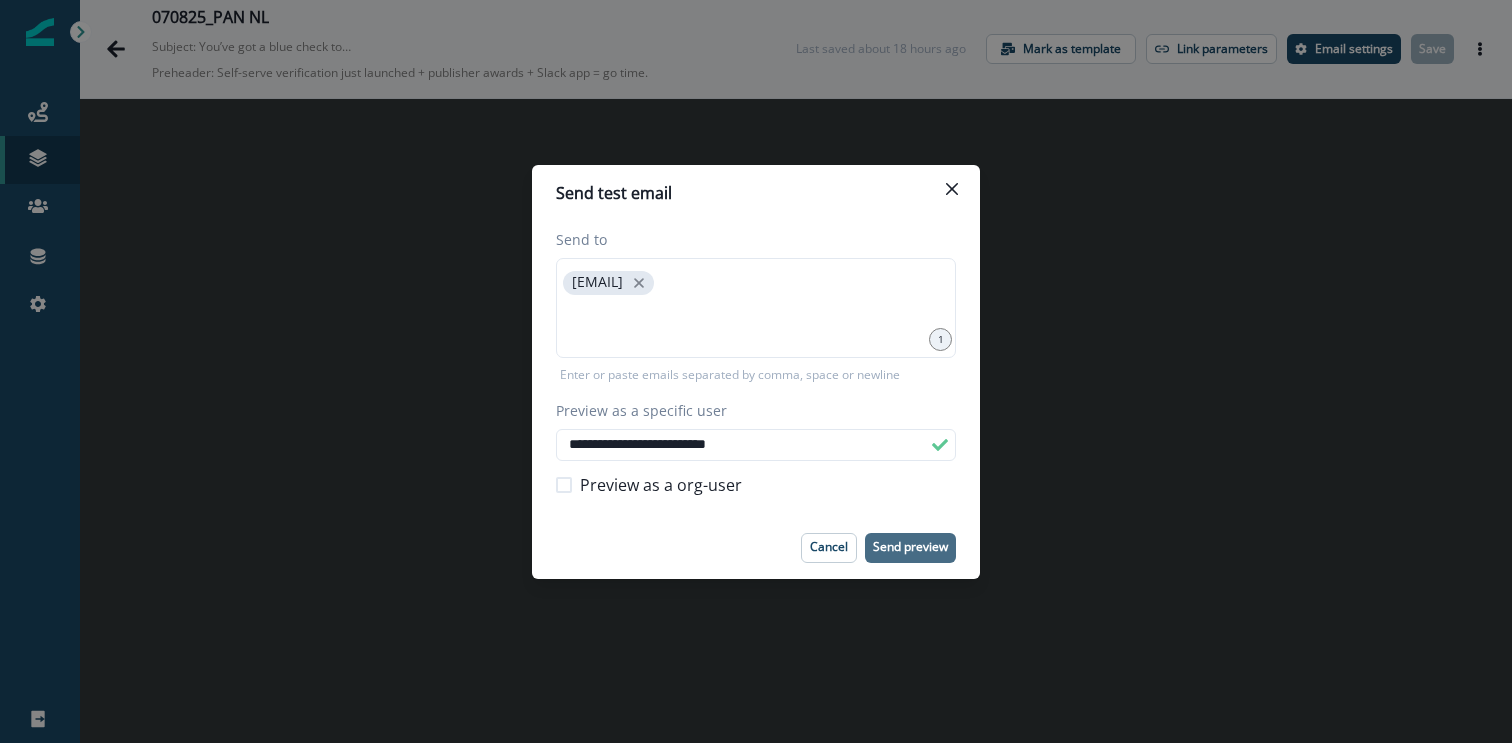 click on "Send preview" at bounding box center (910, 547) 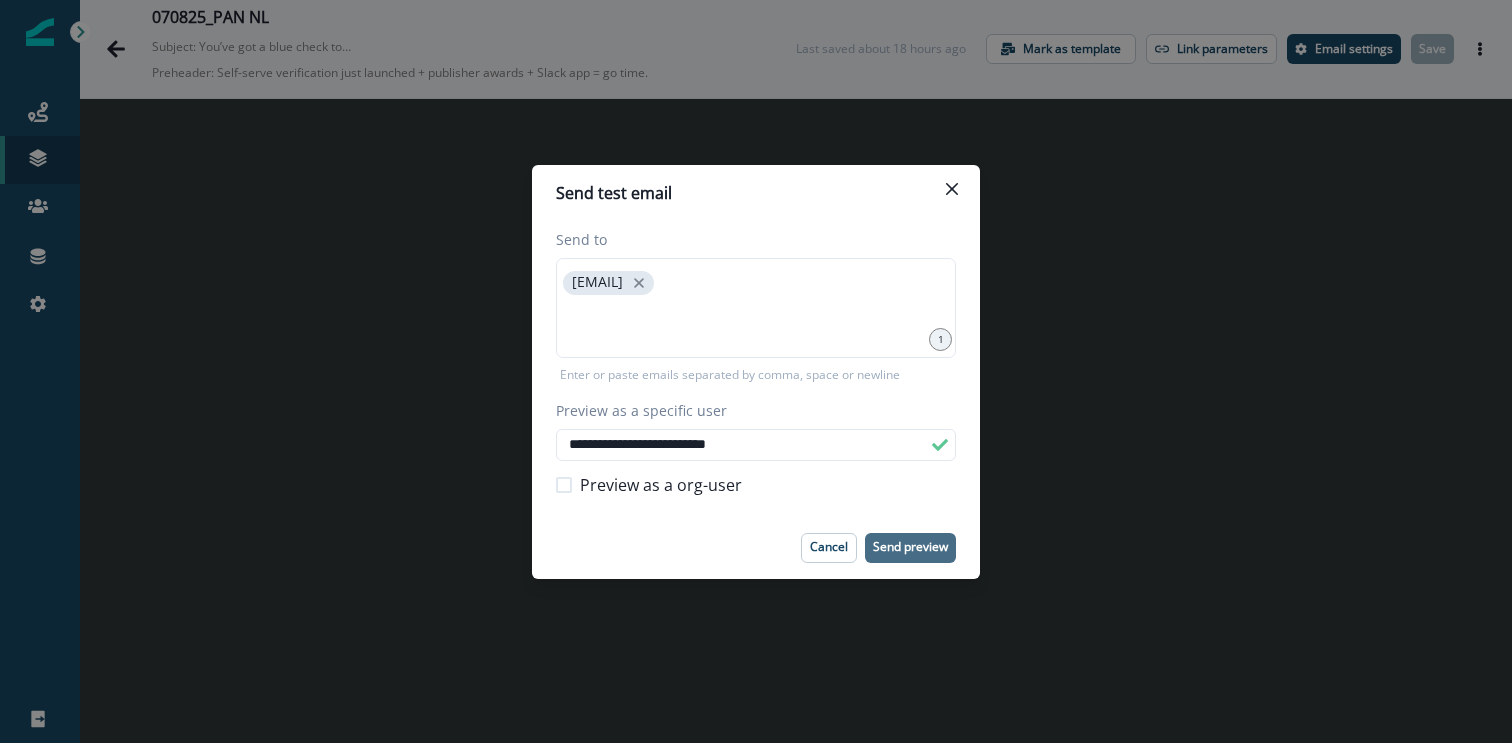type 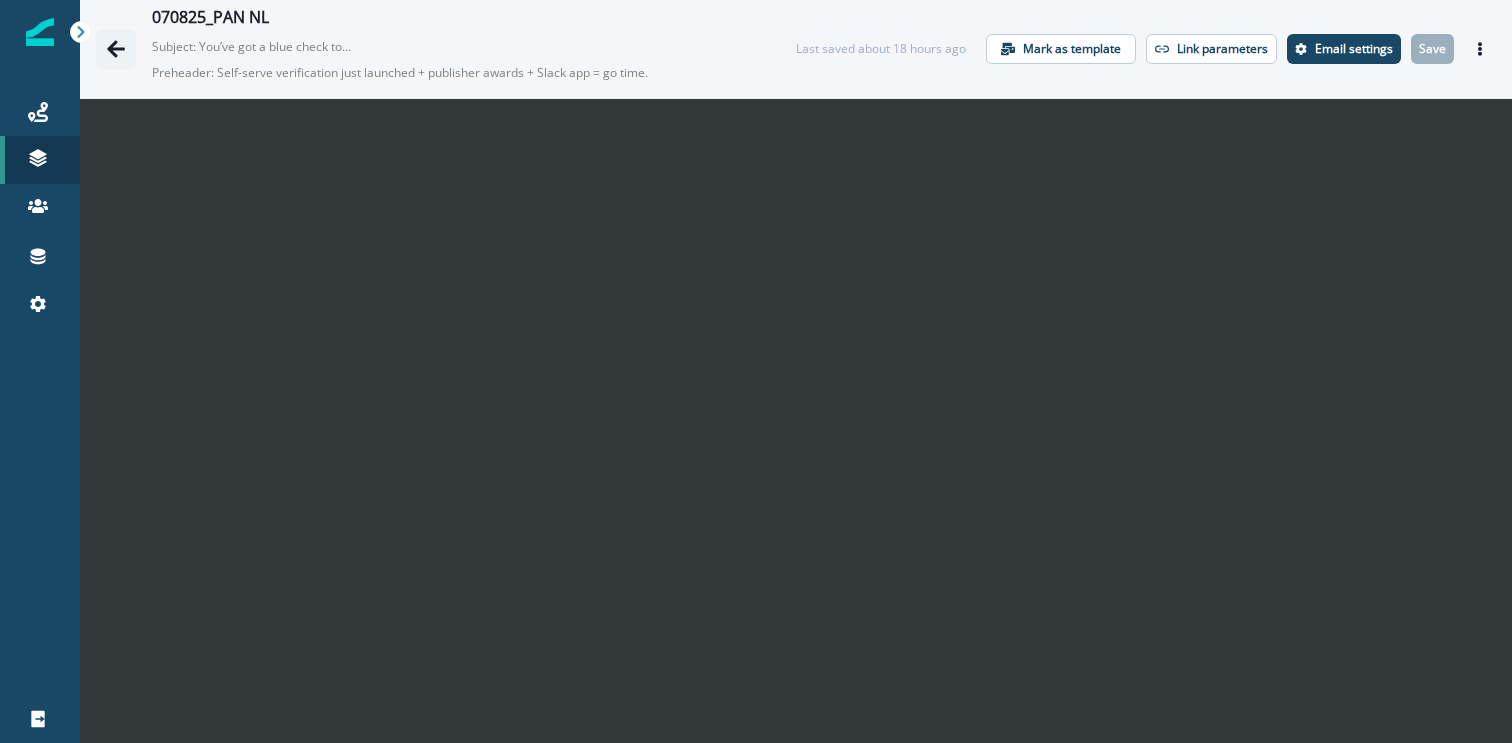 click at bounding box center [116, 49] 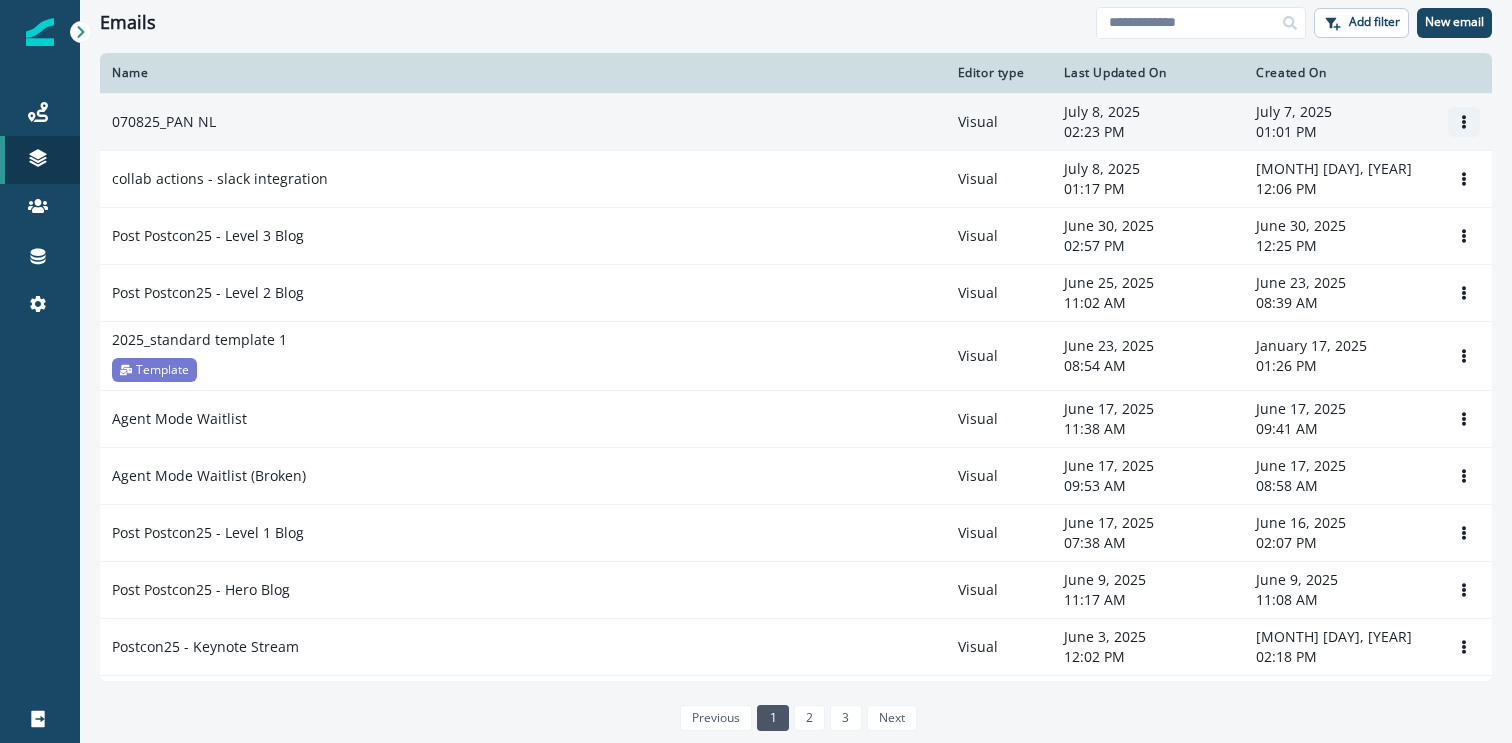click at bounding box center [1464, 122] 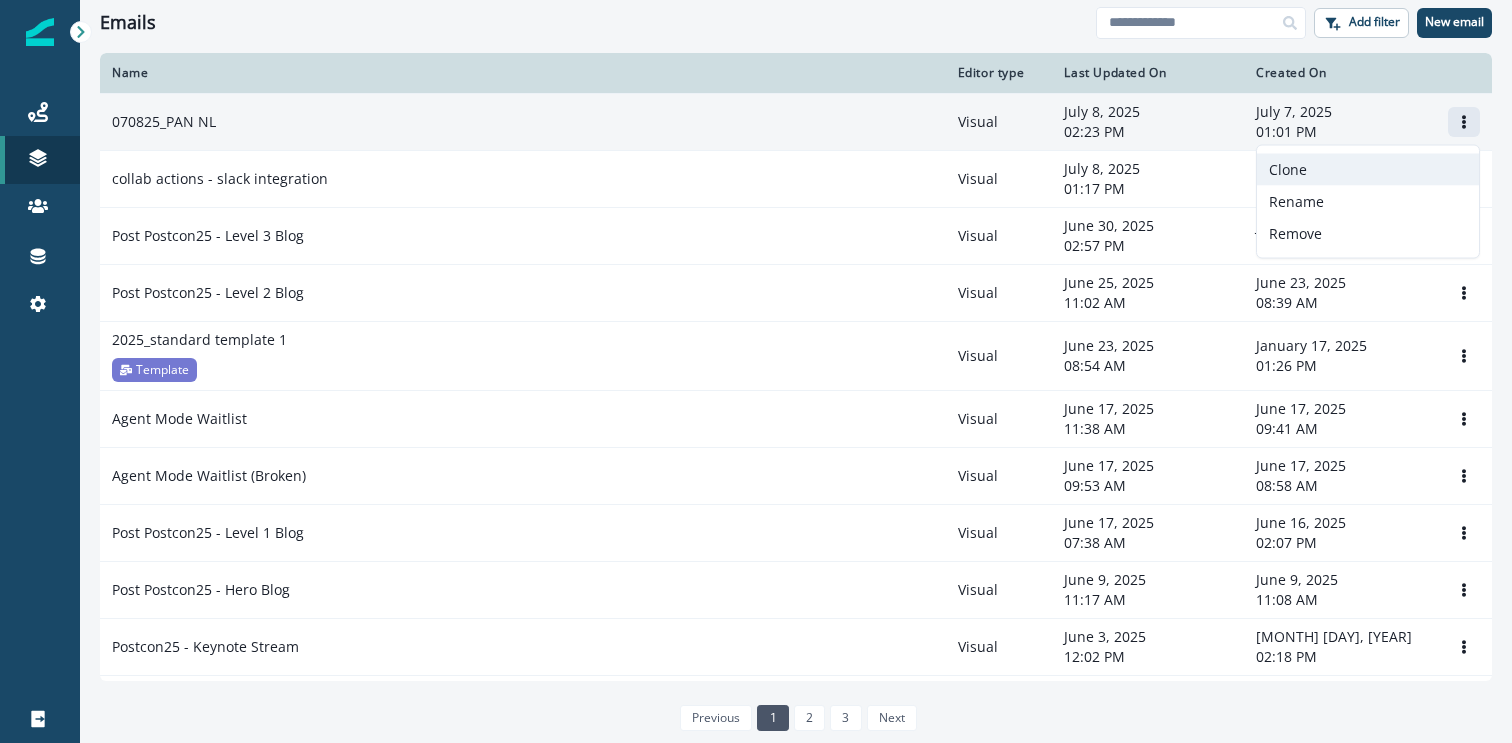 click on "Clone" at bounding box center (1368, 170) 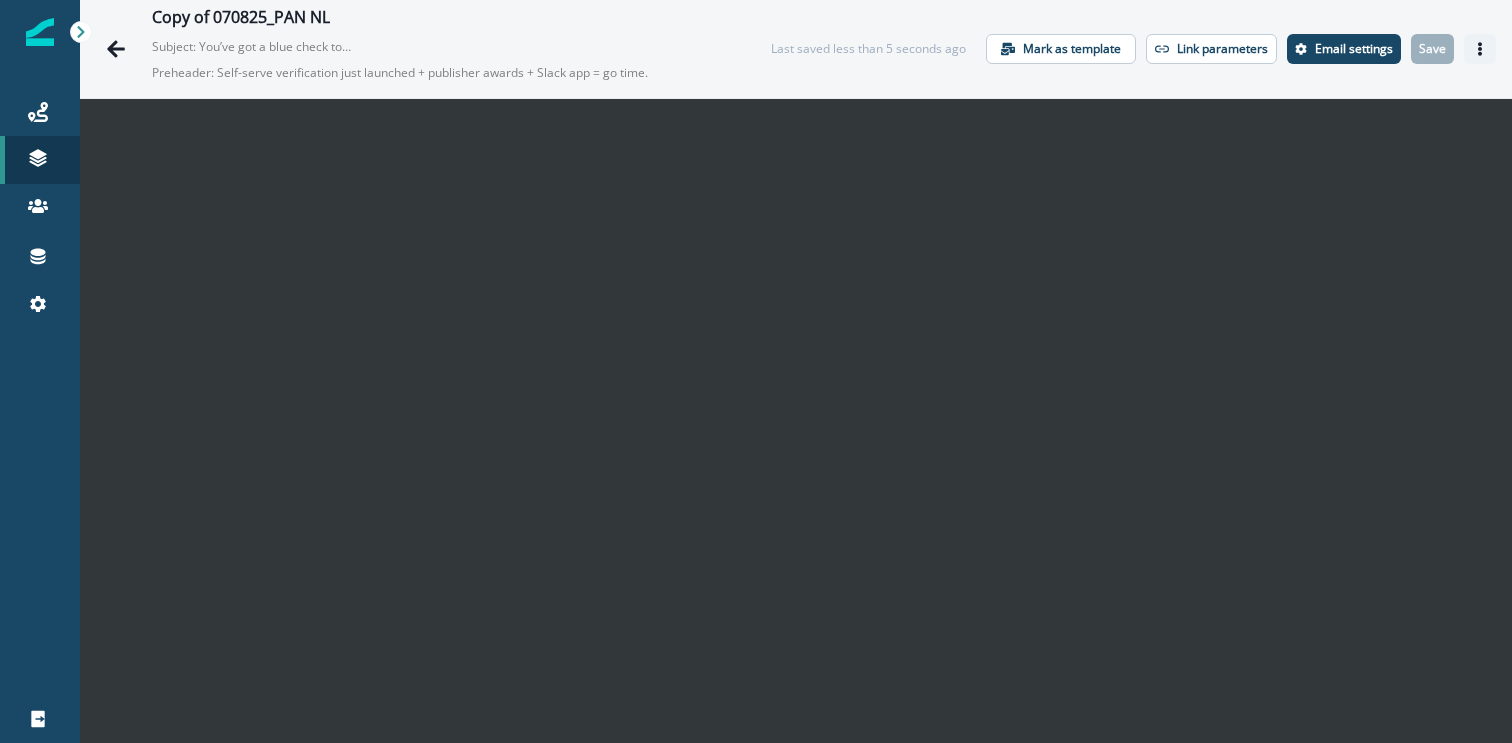 click at bounding box center [1480, 49] 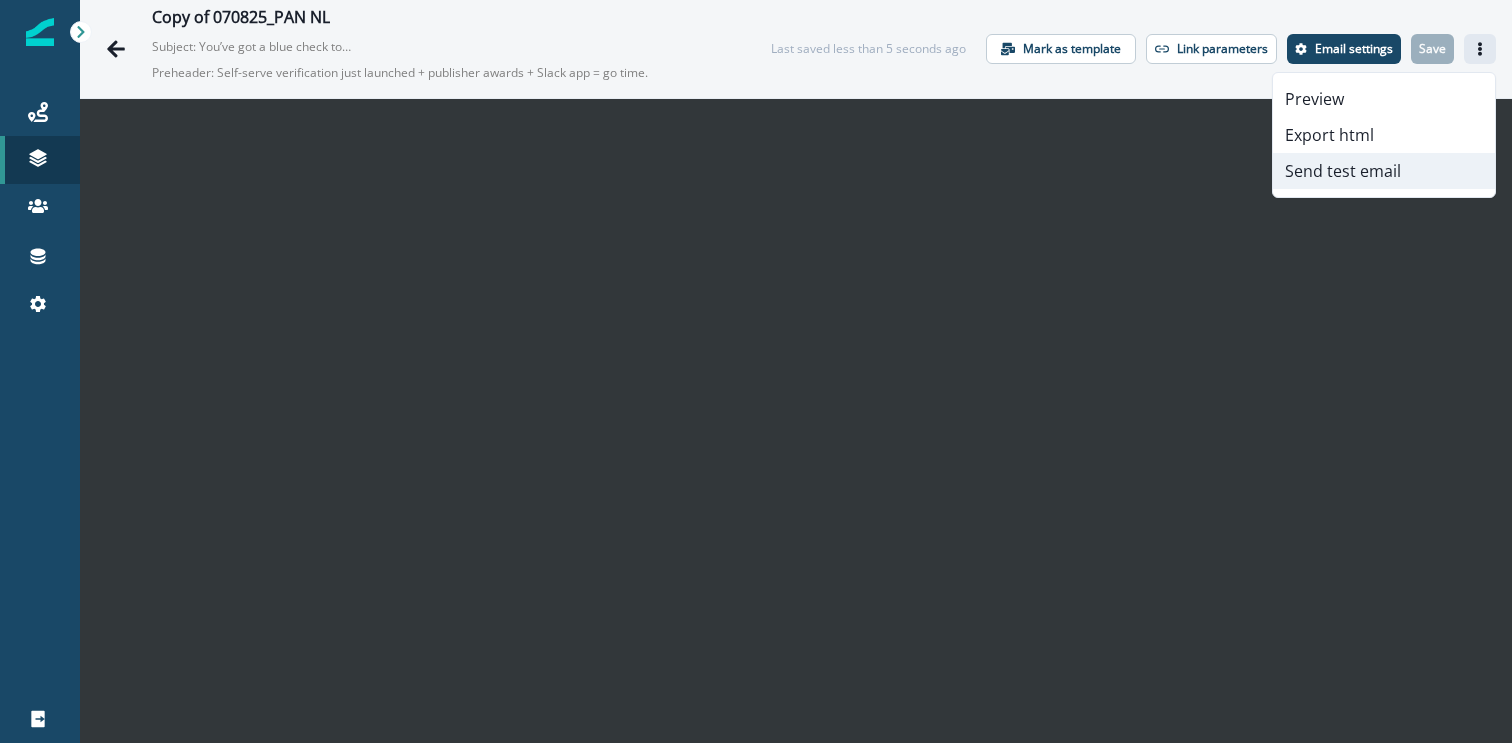 click on "Send test email" at bounding box center [1384, 171] 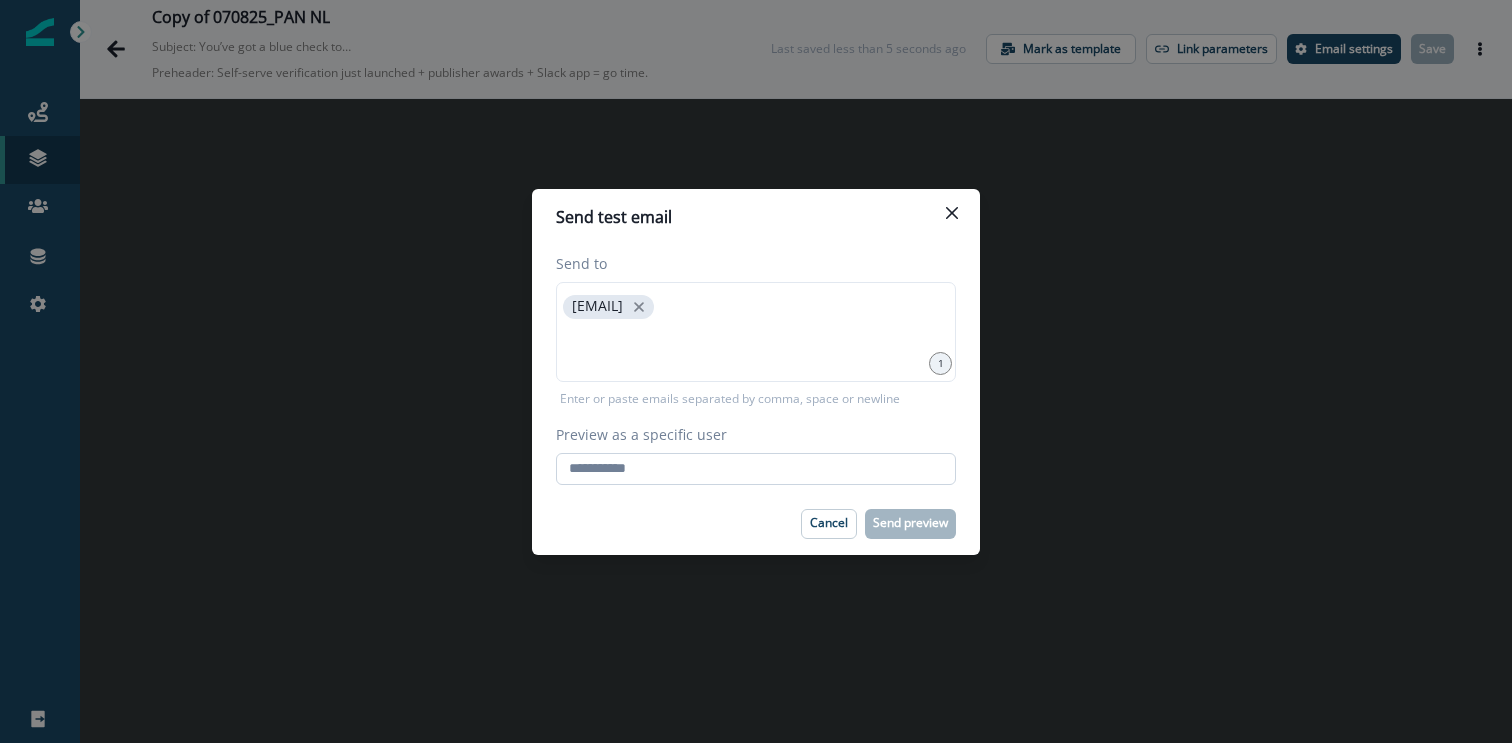 click on "Preview as a specific user" at bounding box center [756, 469] 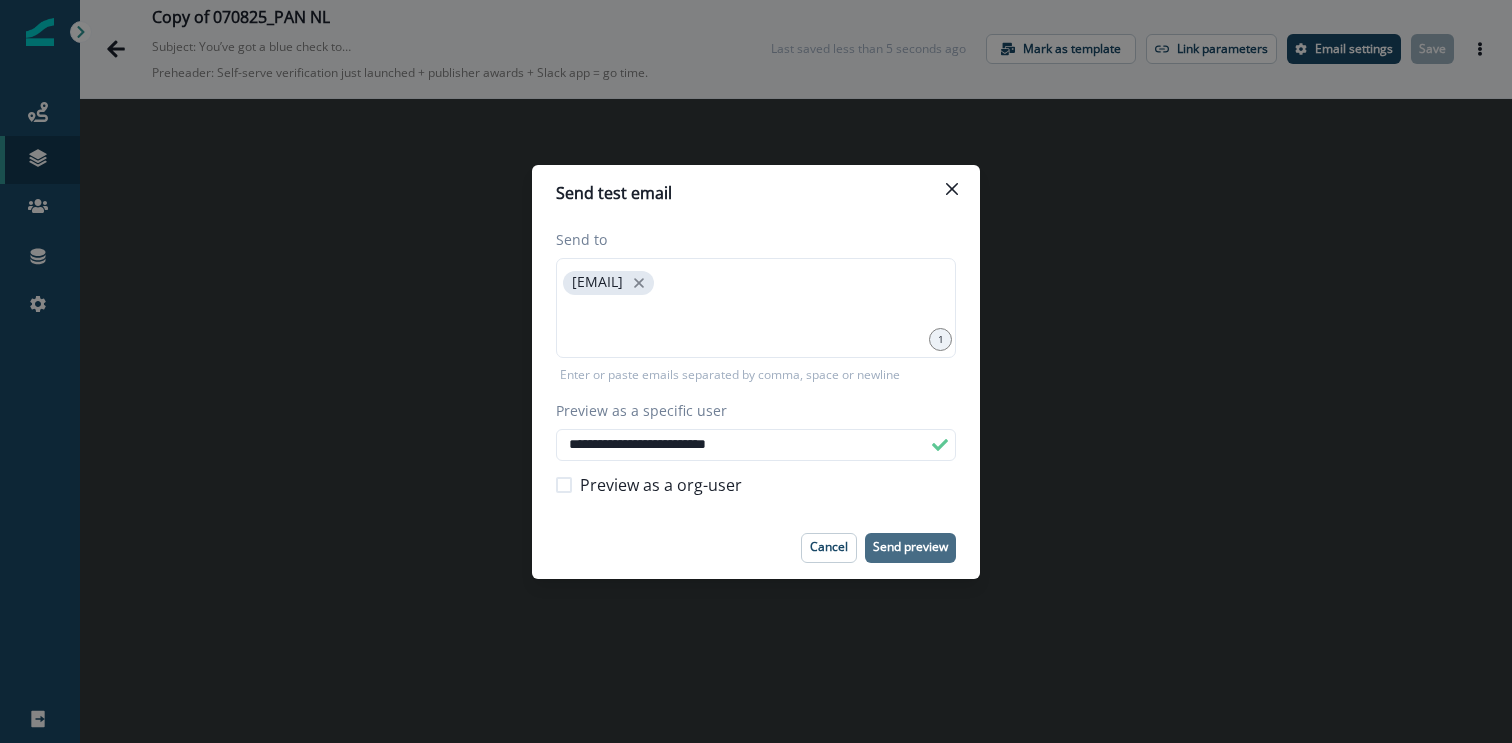 type on "**********" 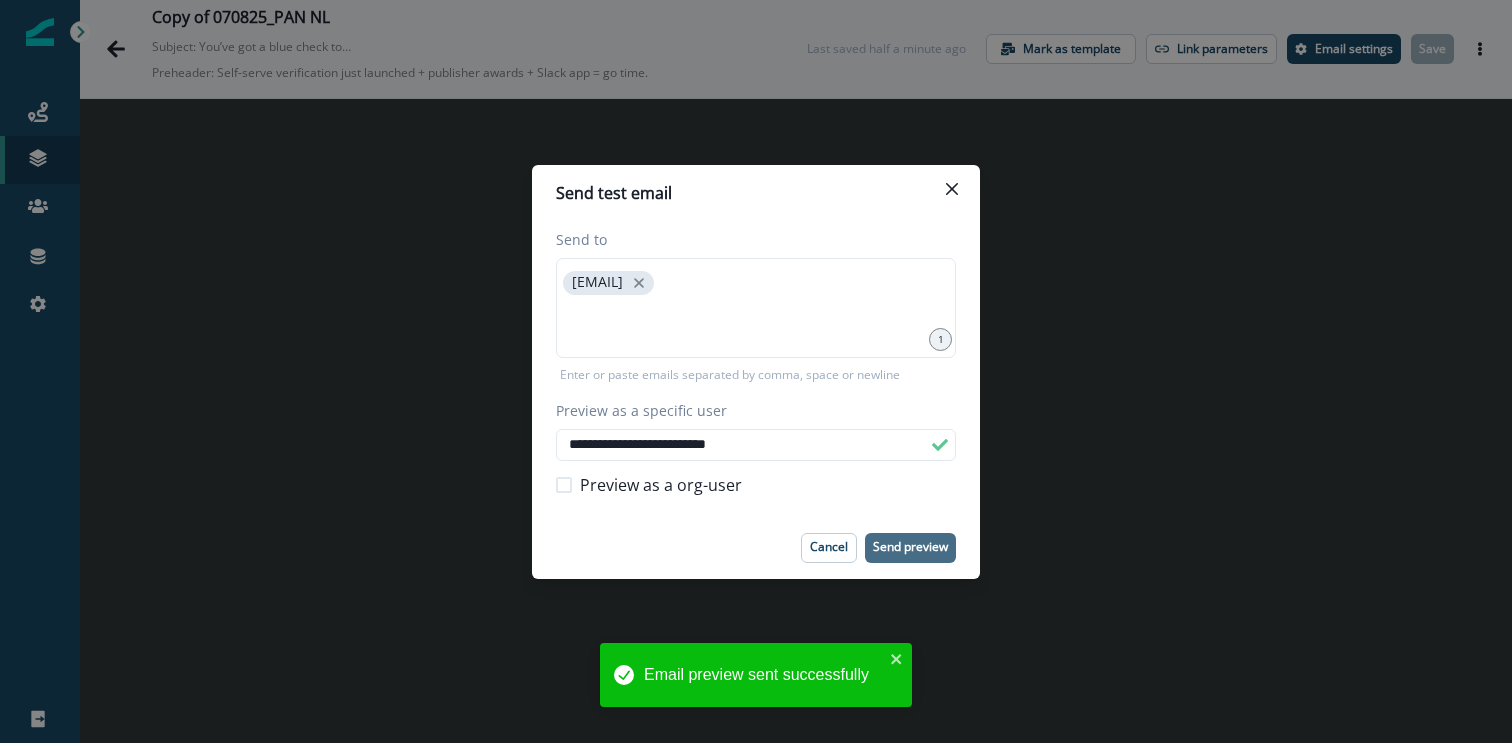 type 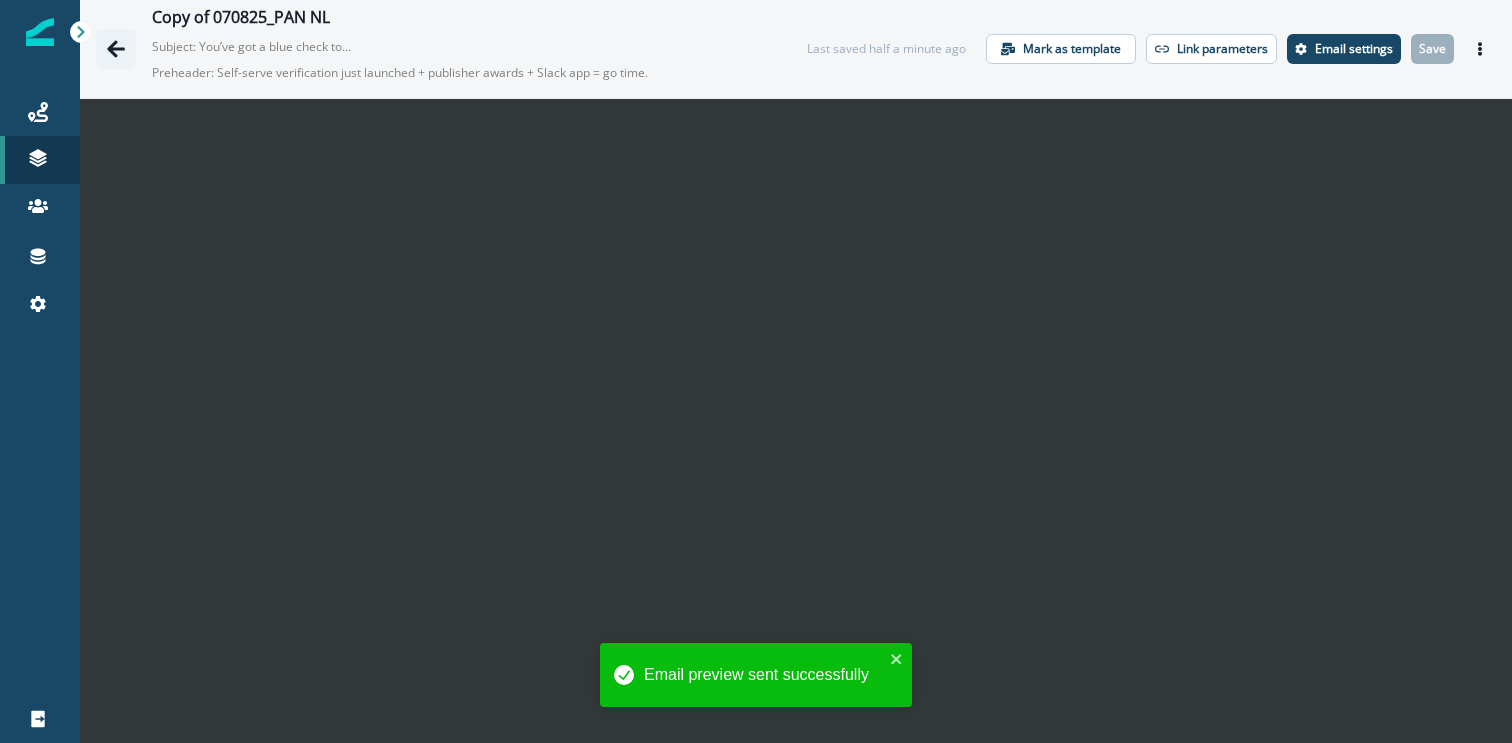 click at bounding box center [116, 49] 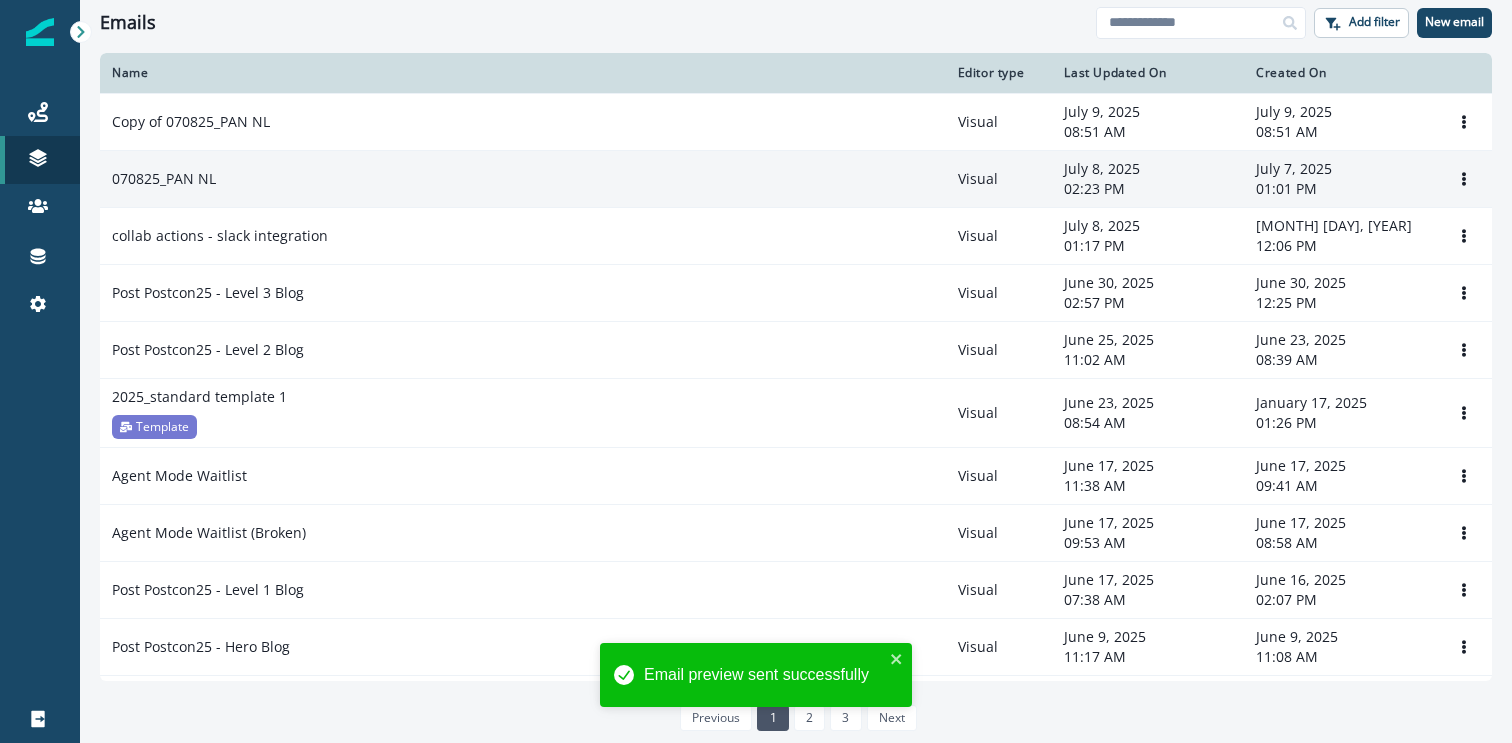 click on "070825_PAN NL" at bounding box center (523, 179) 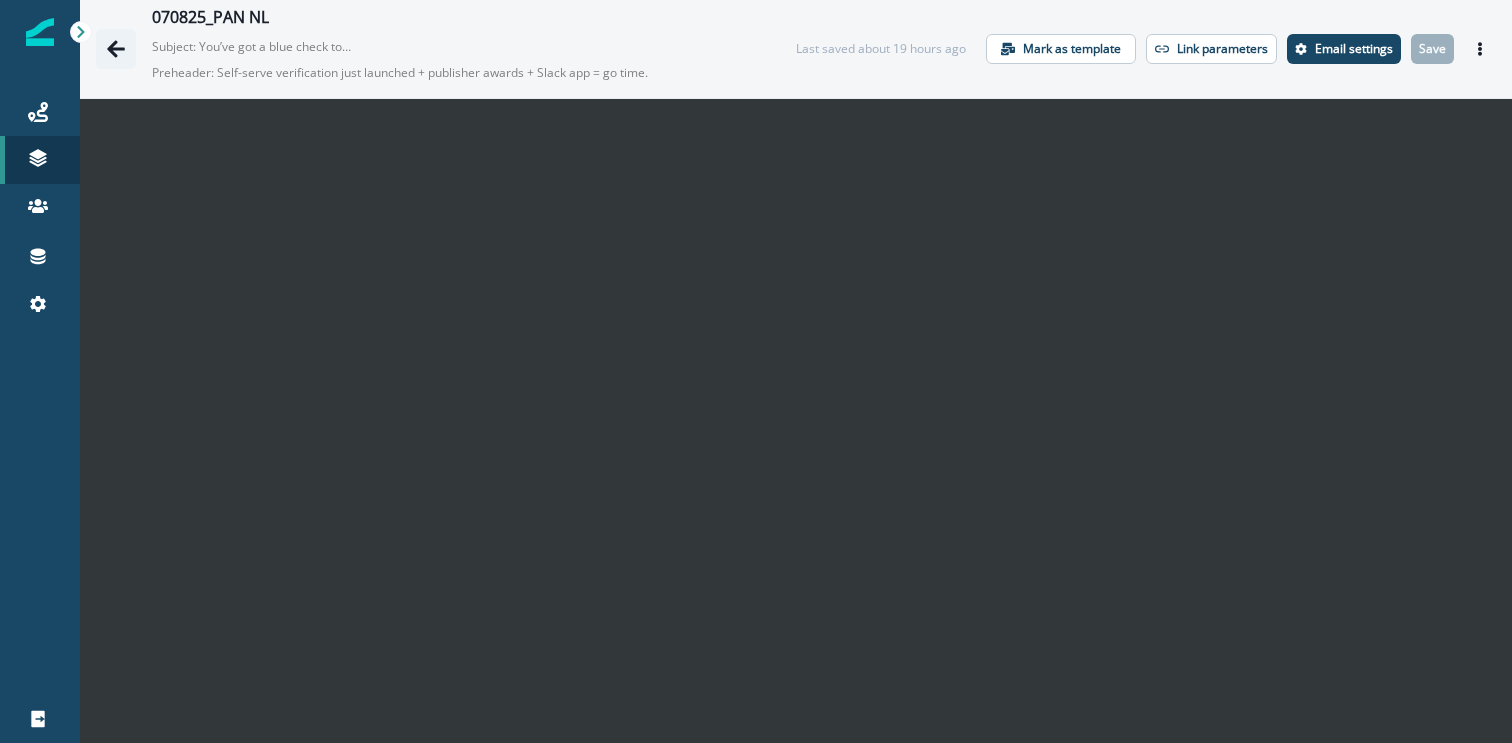 click at bounding box center (116, 49) 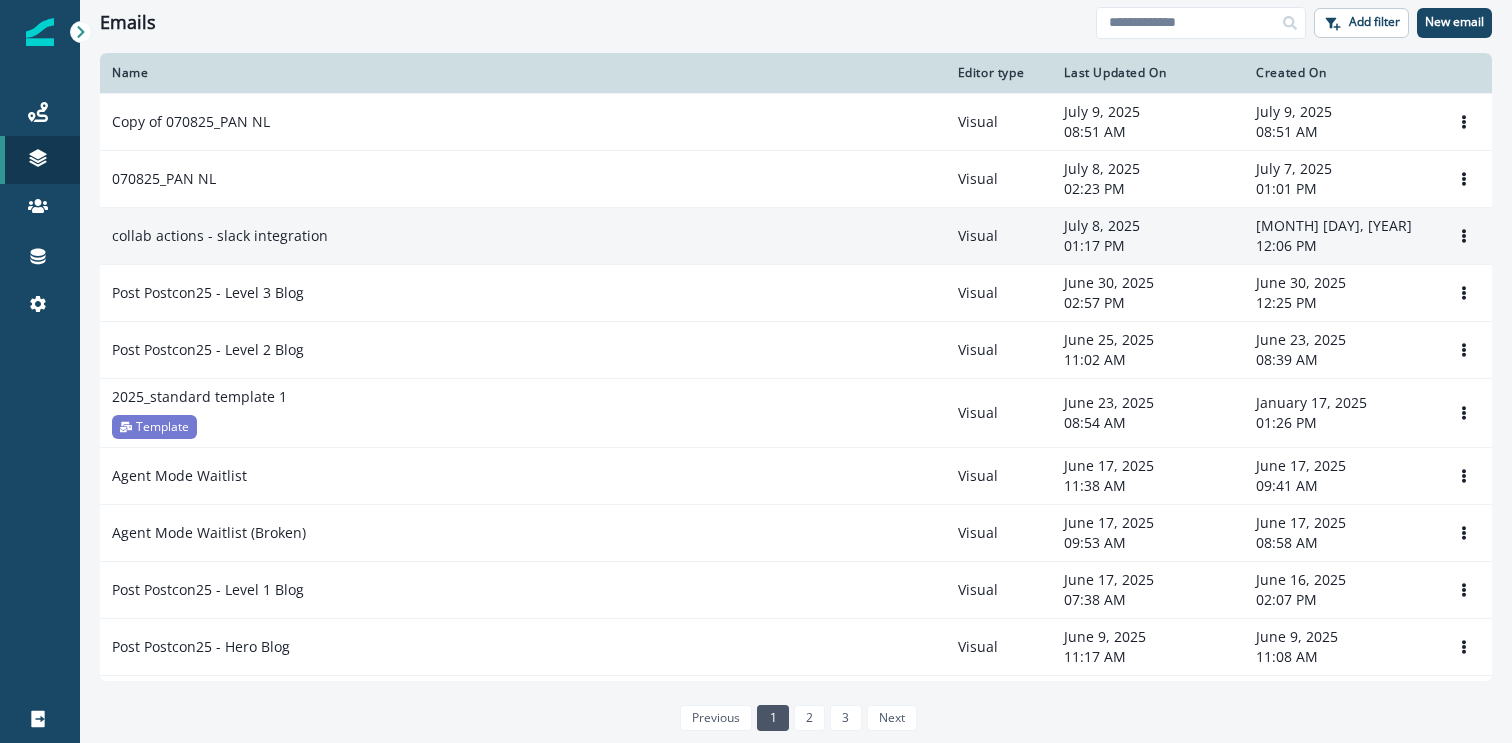 click on "collab actions - slack integration" at bounding box center [523, 235] 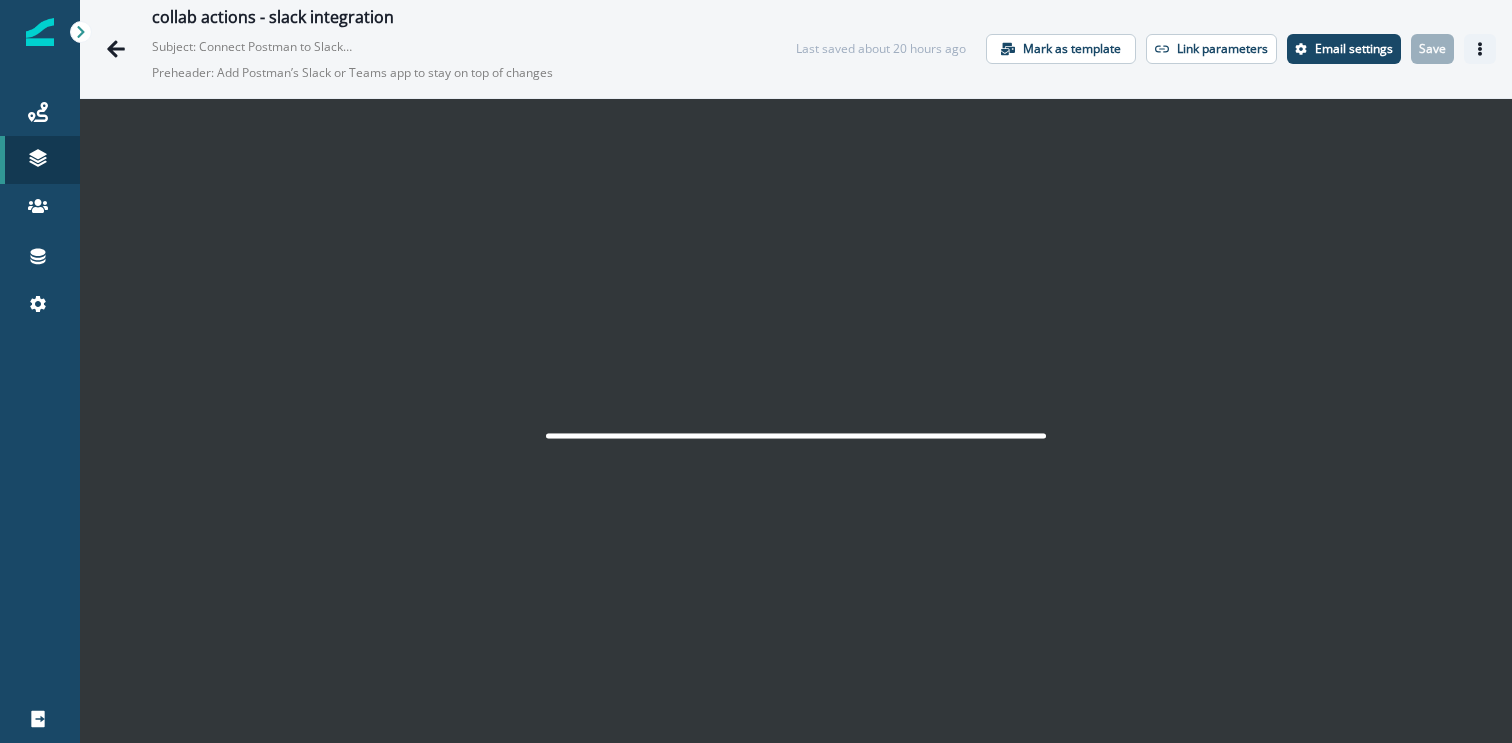 click at bounding box center [1480, 49] 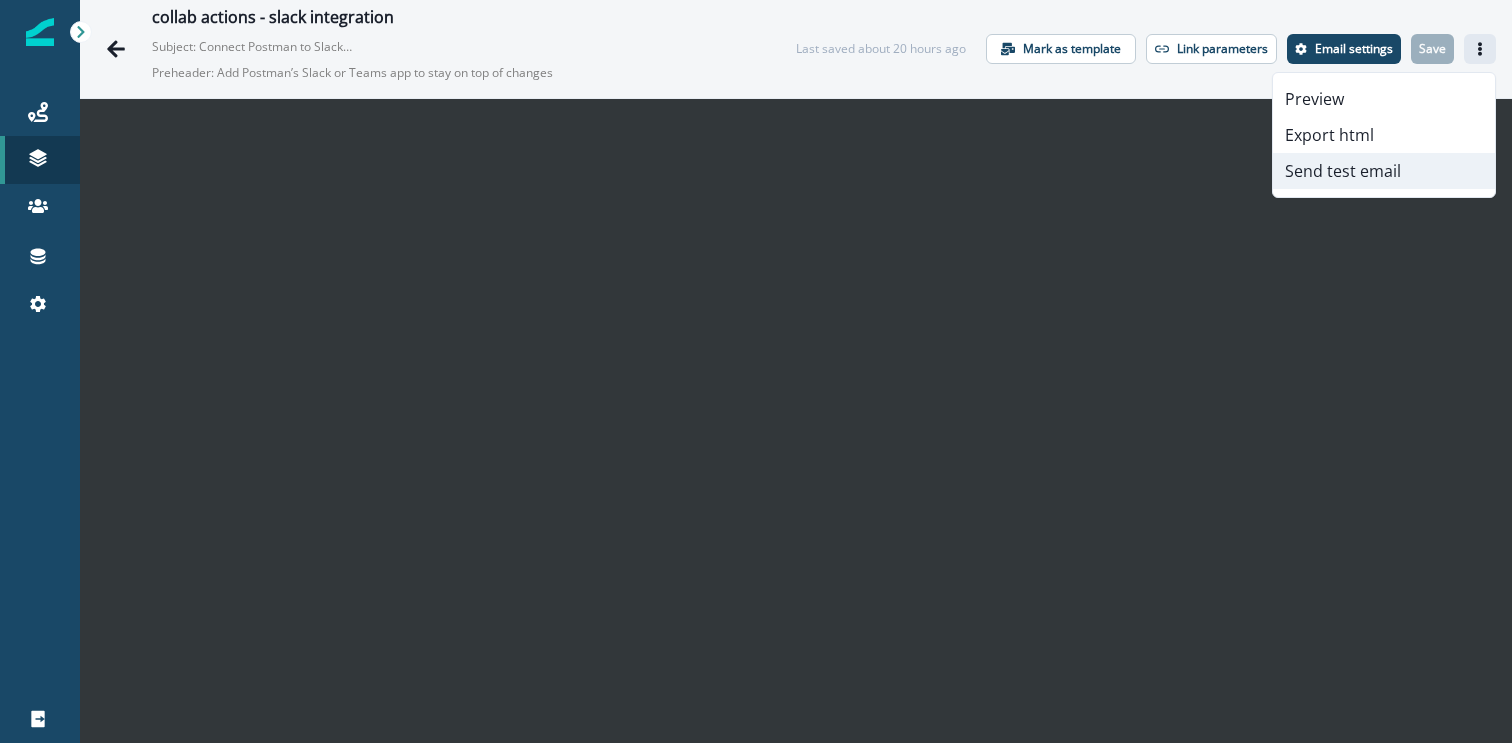 click on "Send test email" at bounding box center (1384, 171) 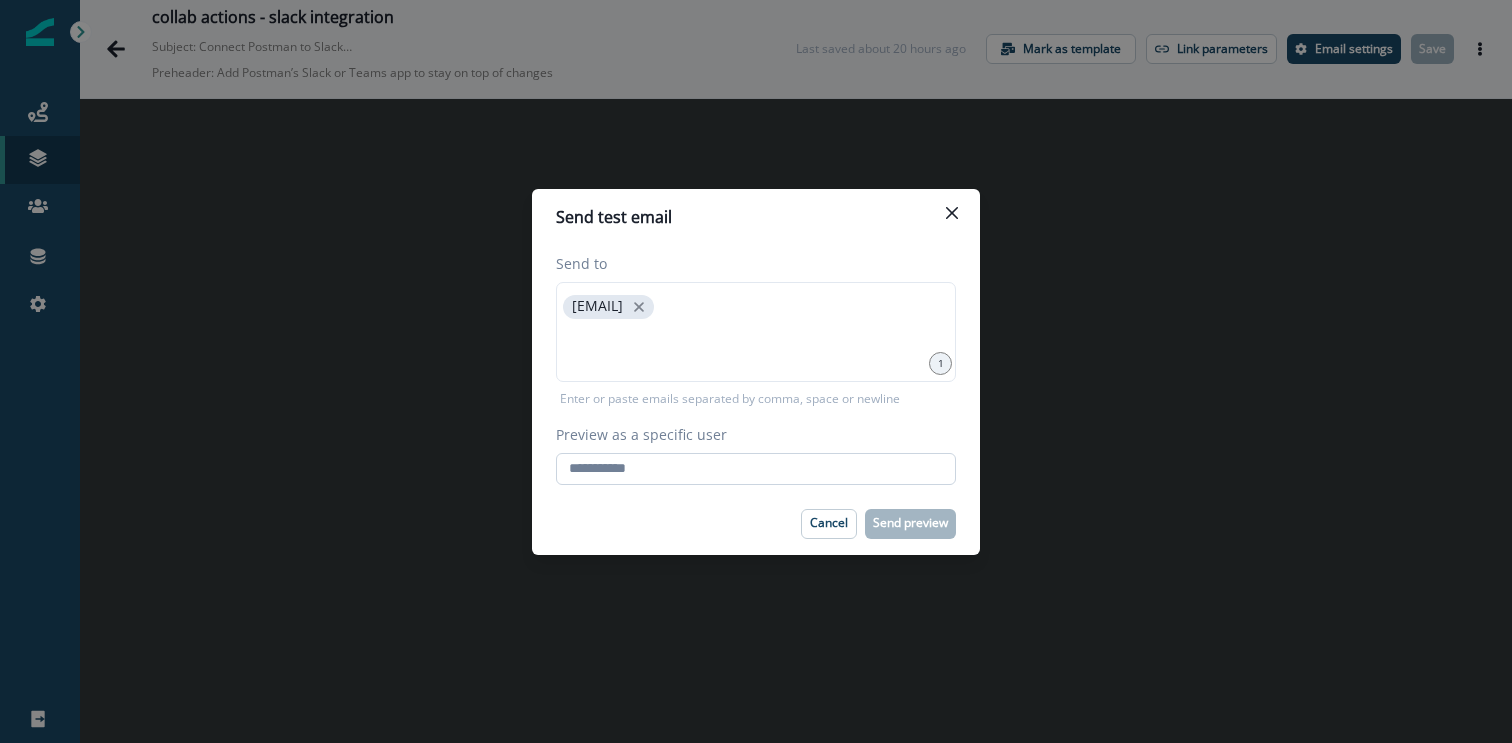 click on "Preview as a specific user" at bounding box center [756, 469] 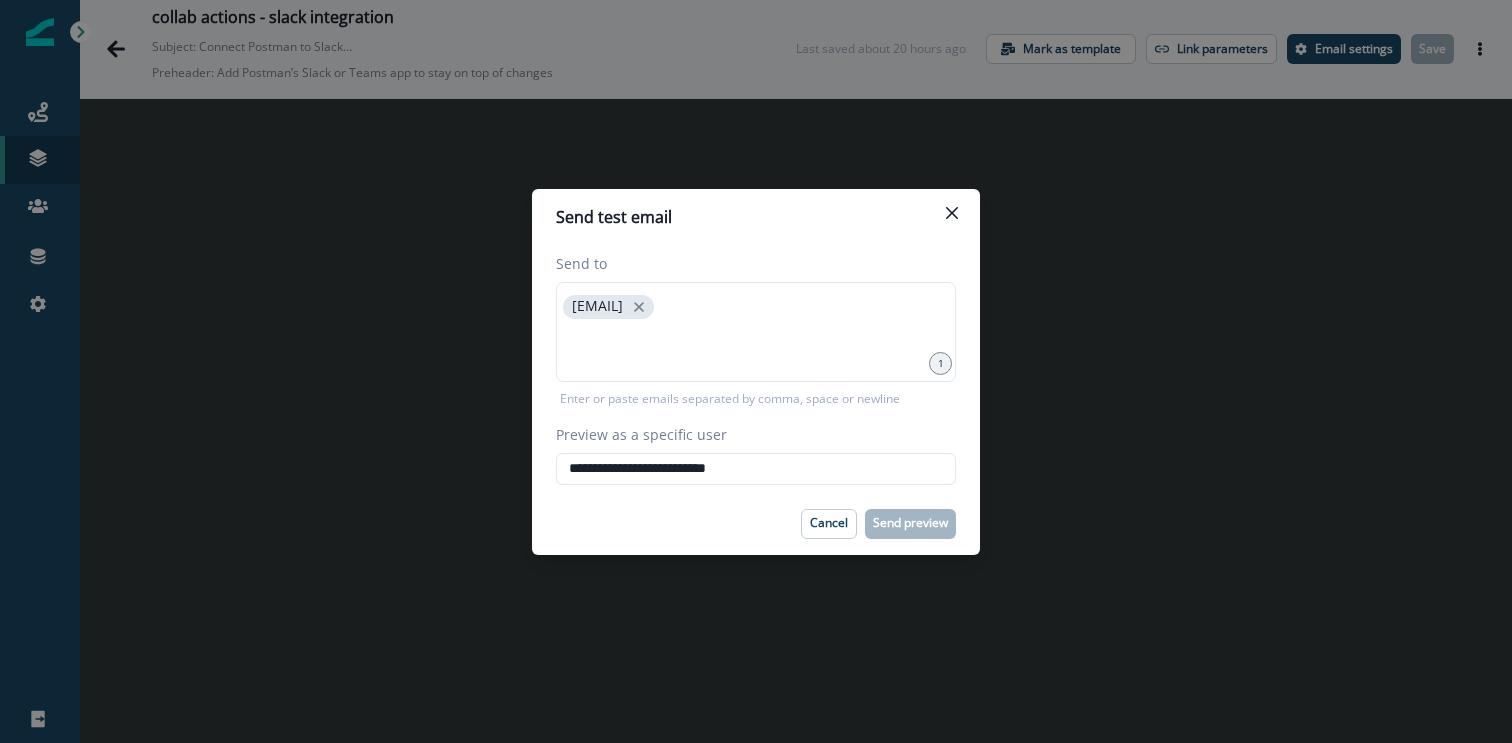 type on "**********" 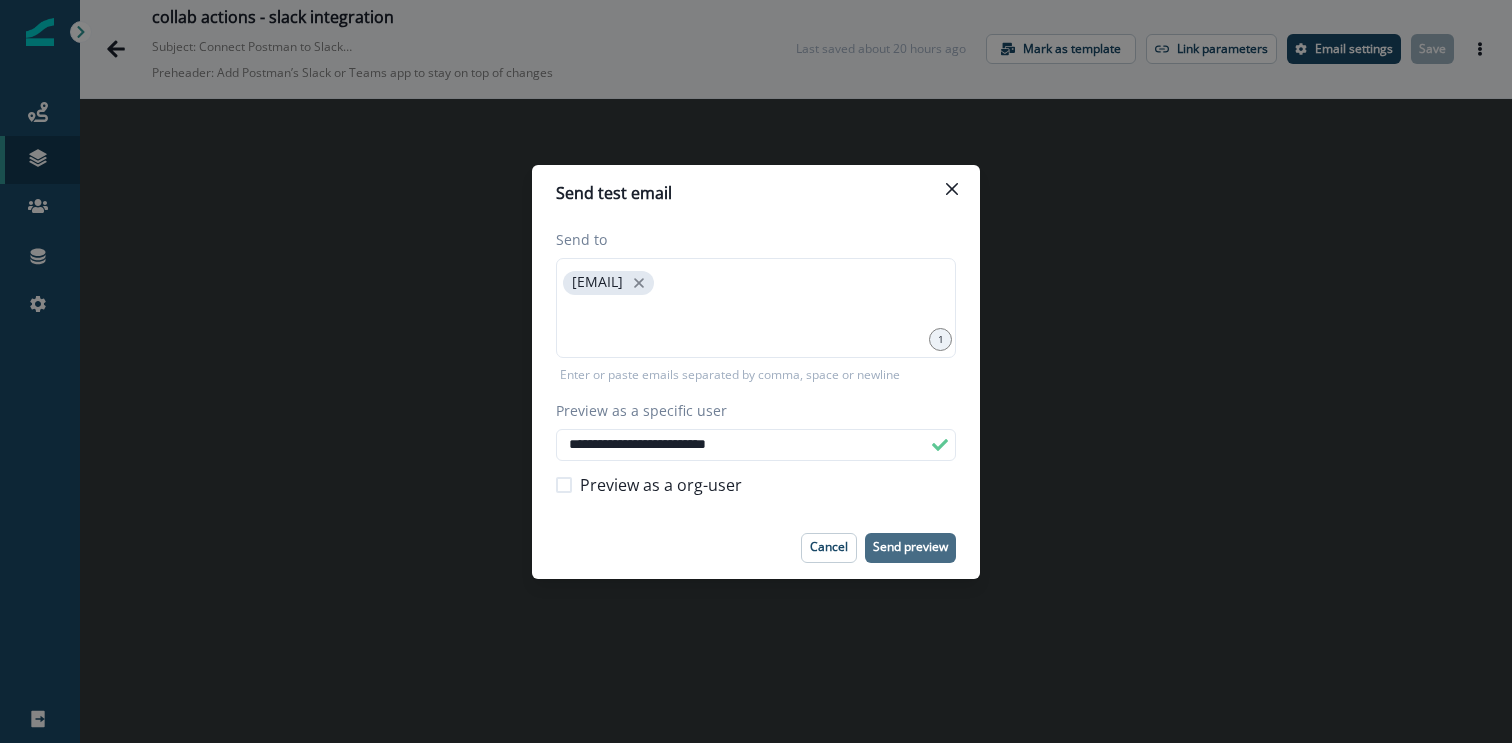 click on "Send preview" at bounding box center [910, 547] 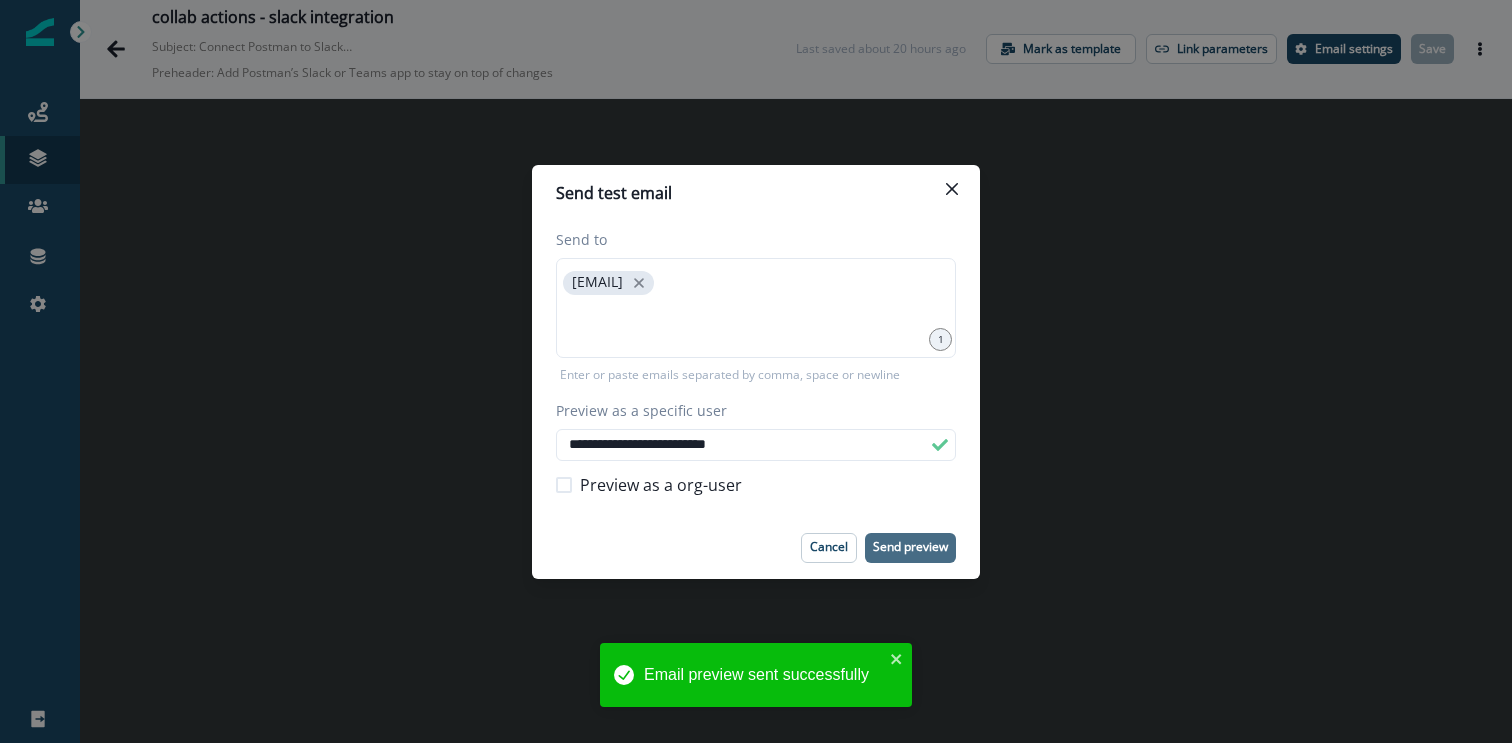 type 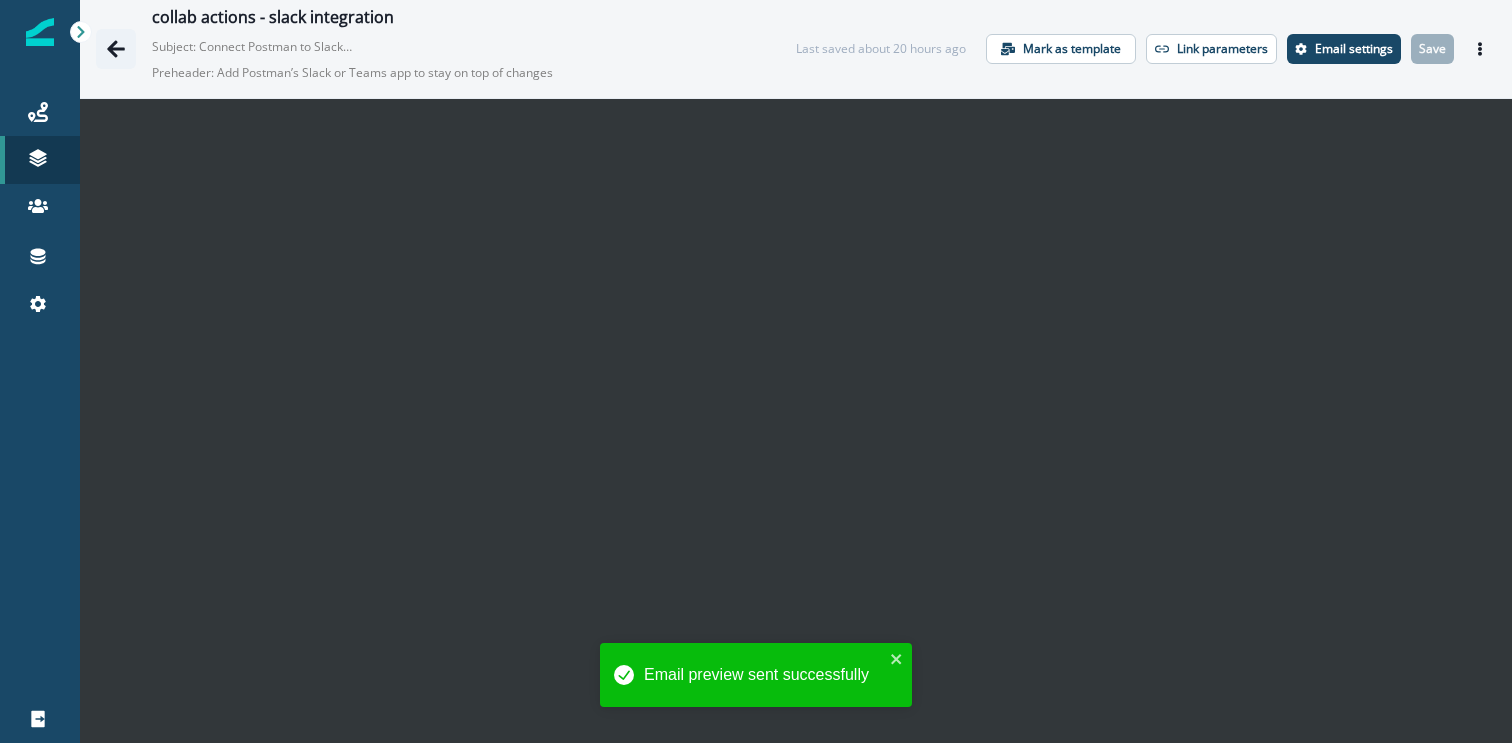 click at bounding box center [116, 49] 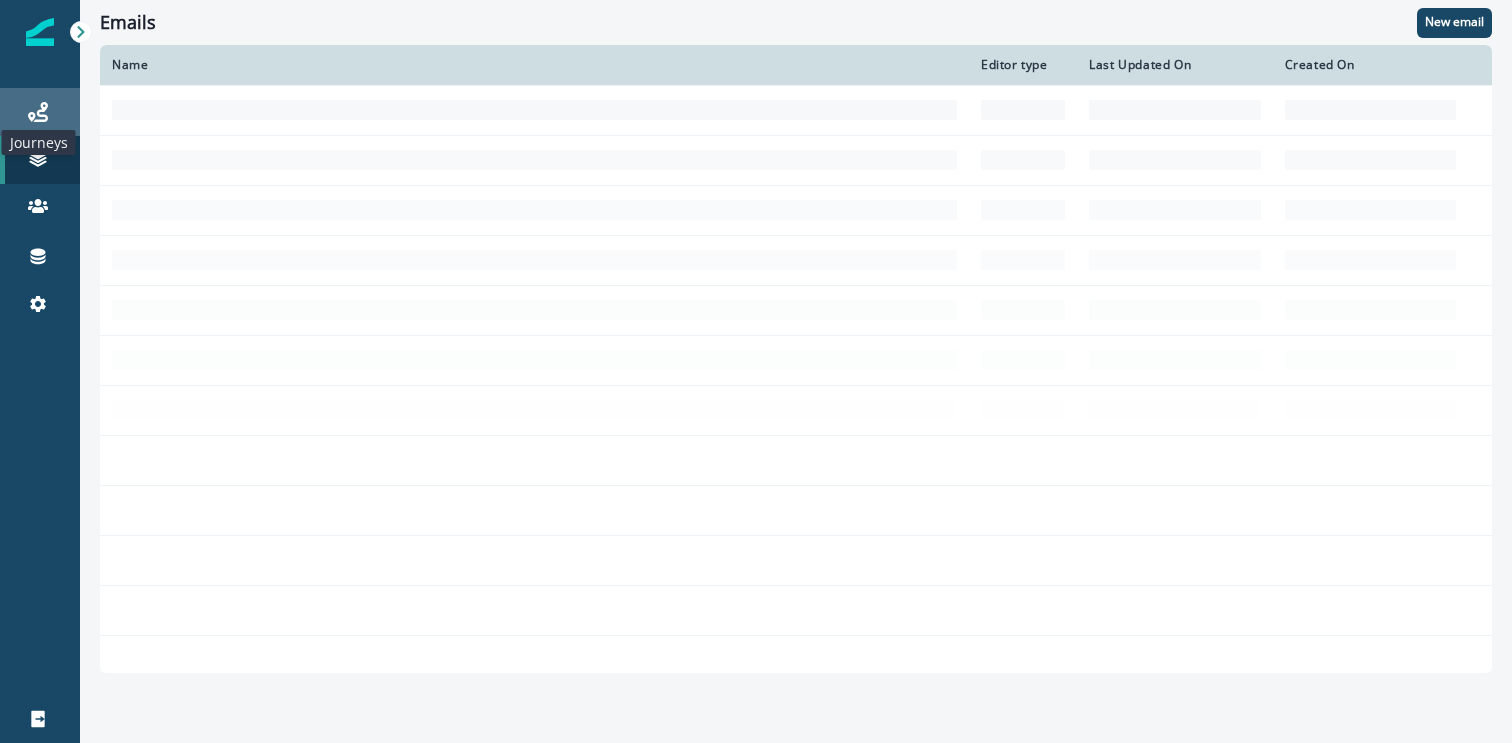 click at bounding box center [38, 112] 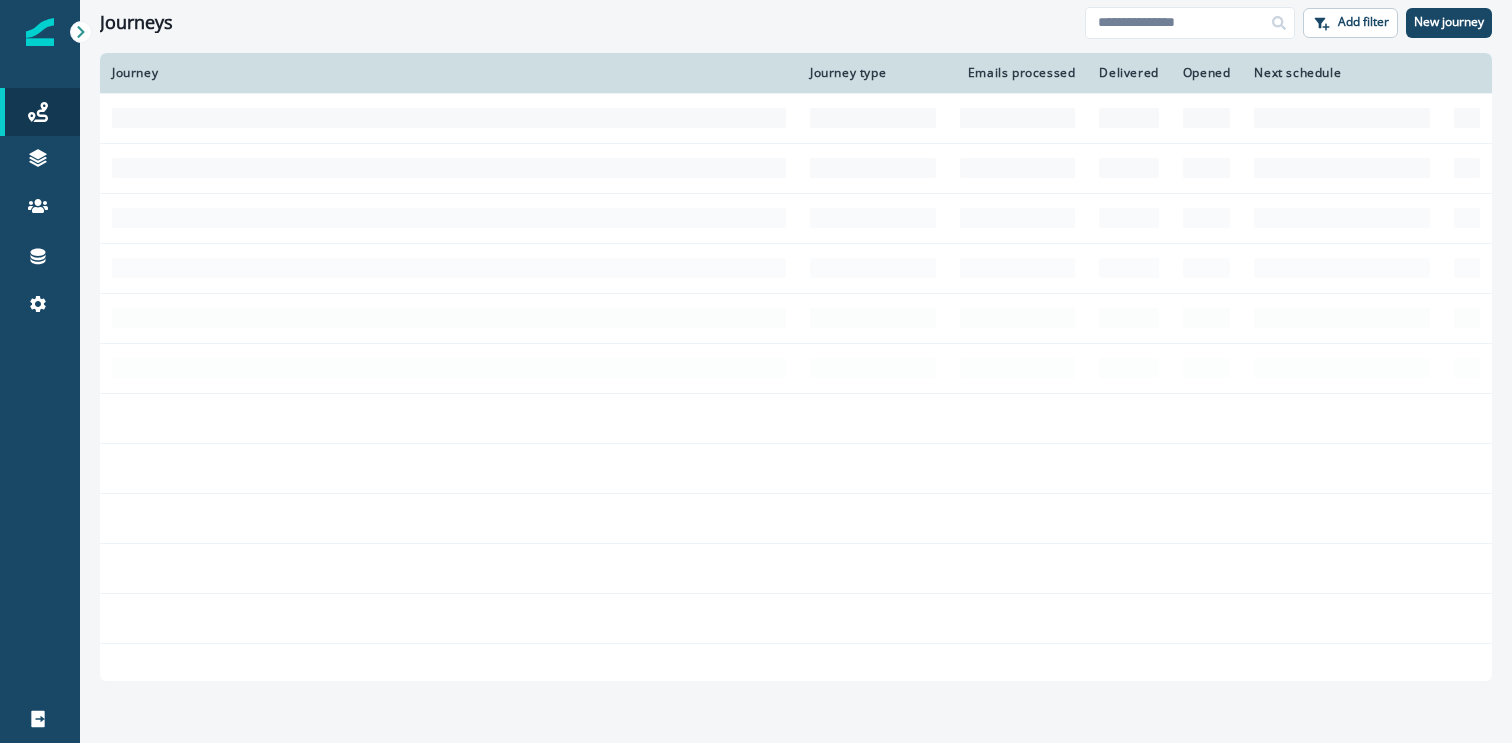 click on "Journeys" at bounding box center [592, 23] 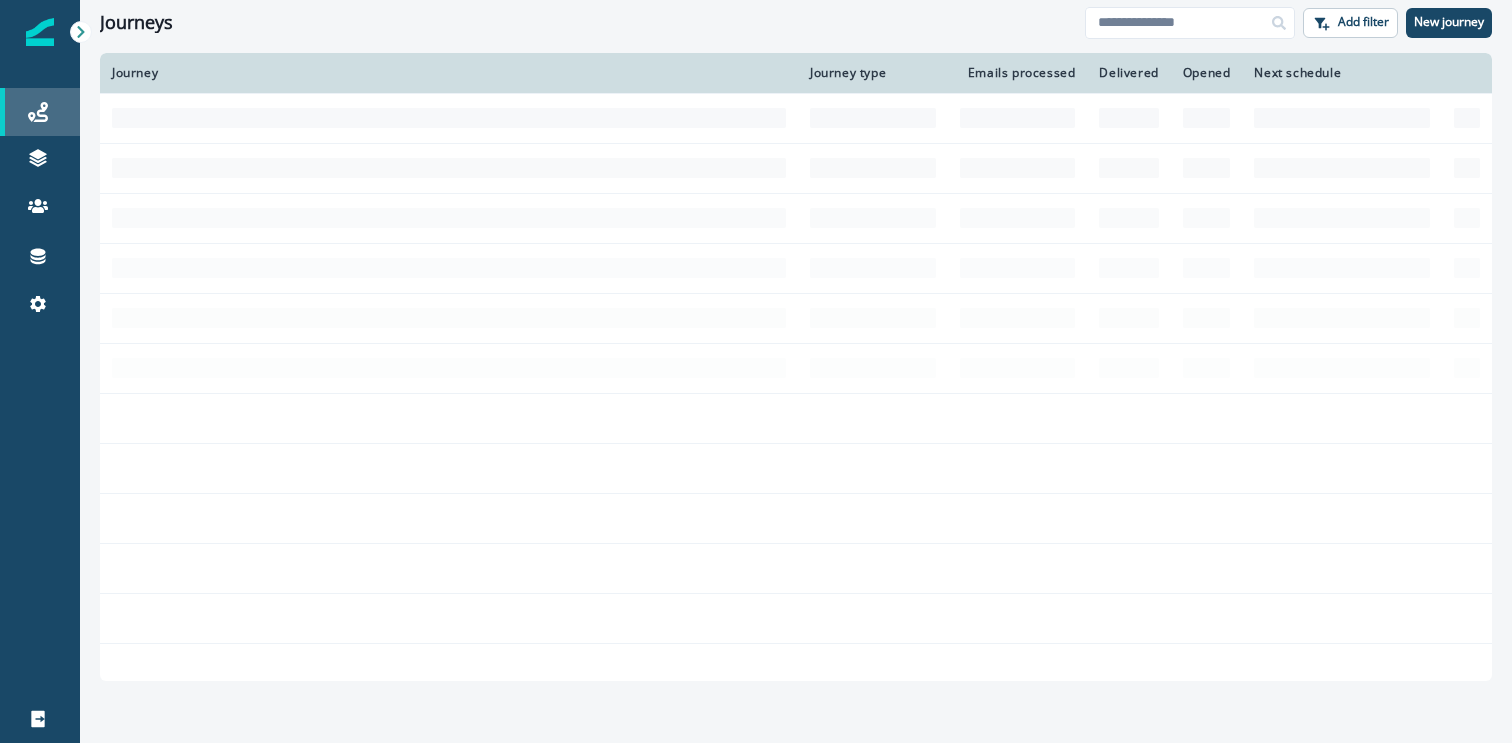 click on "Journeys" at bounding box center (40, 112) 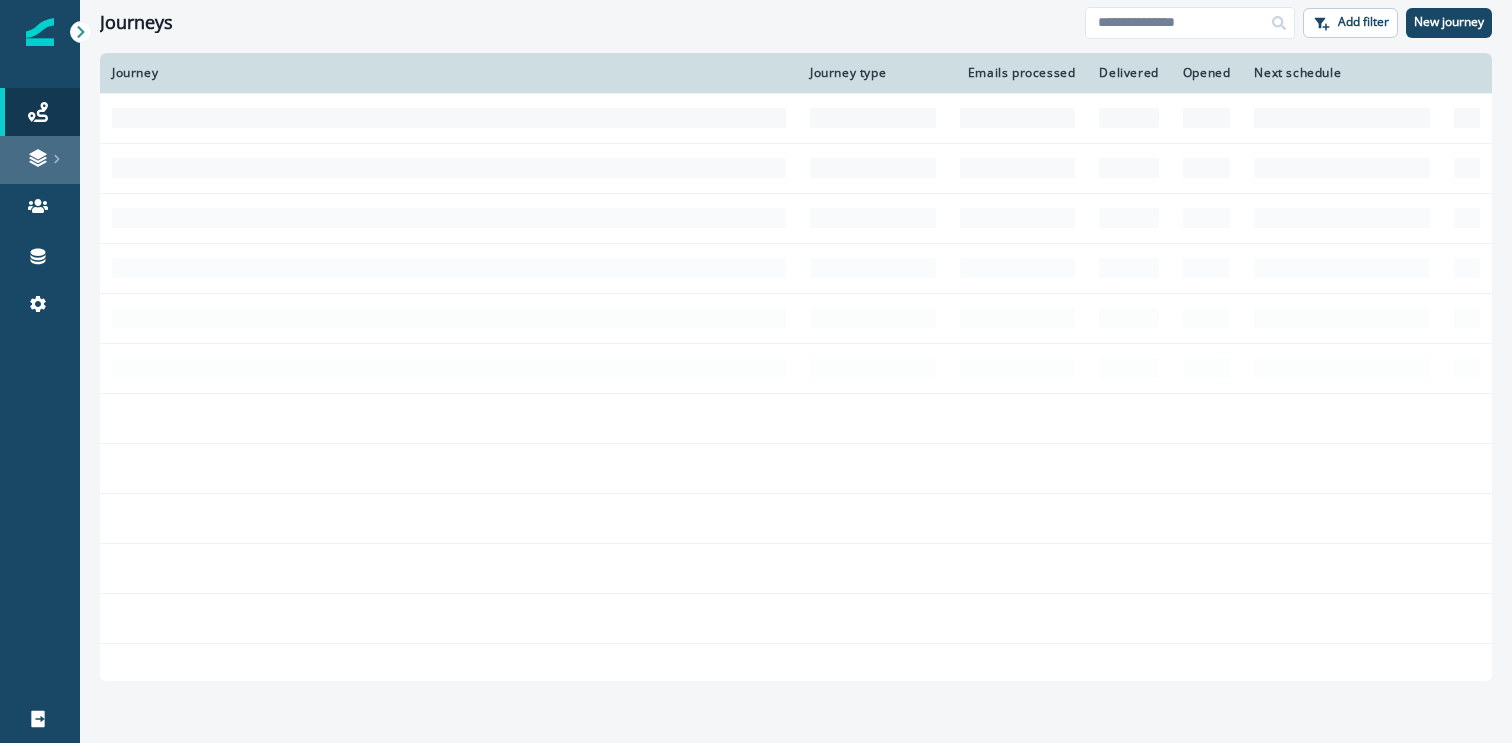 click at bounding box center [40, 160] 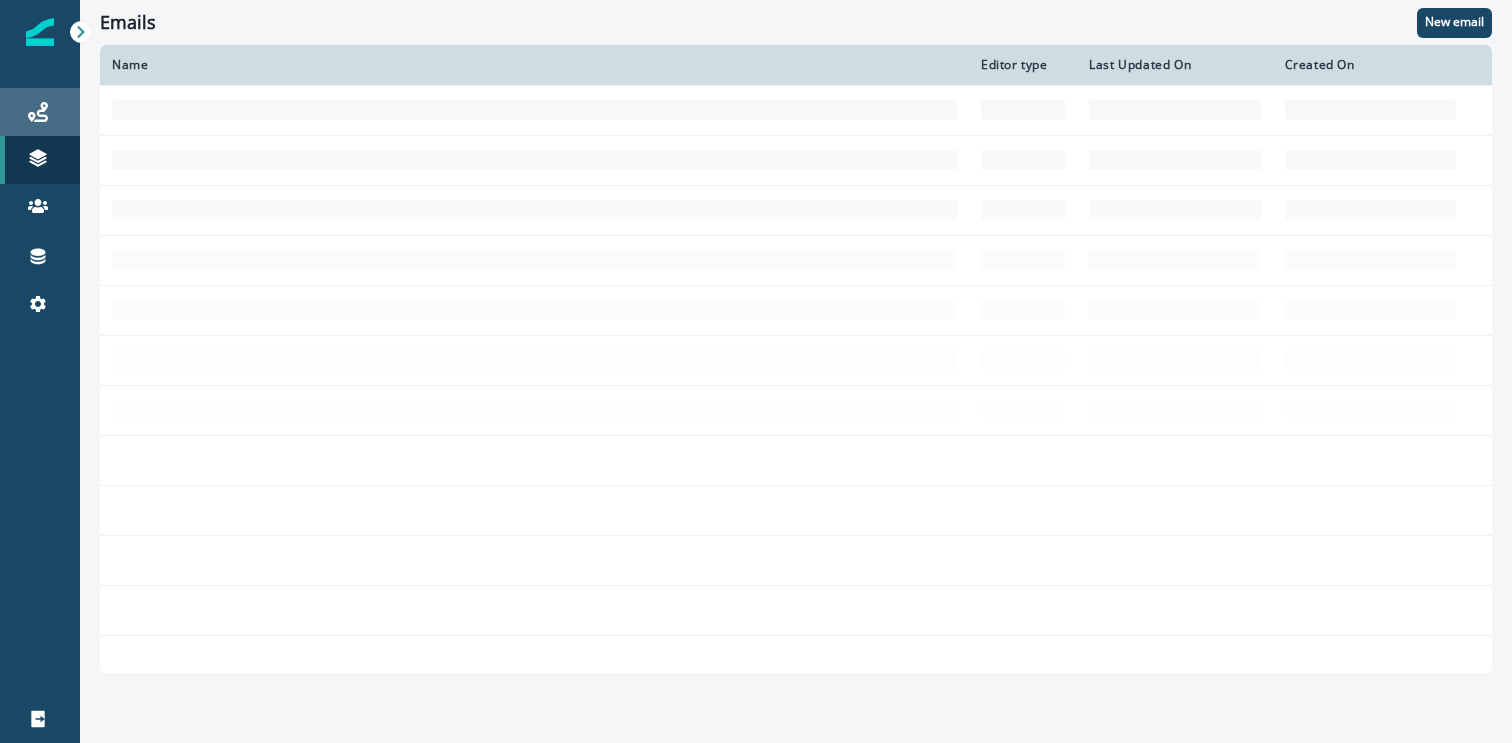 click on "Journeys" at bounding box center (40, 112) 